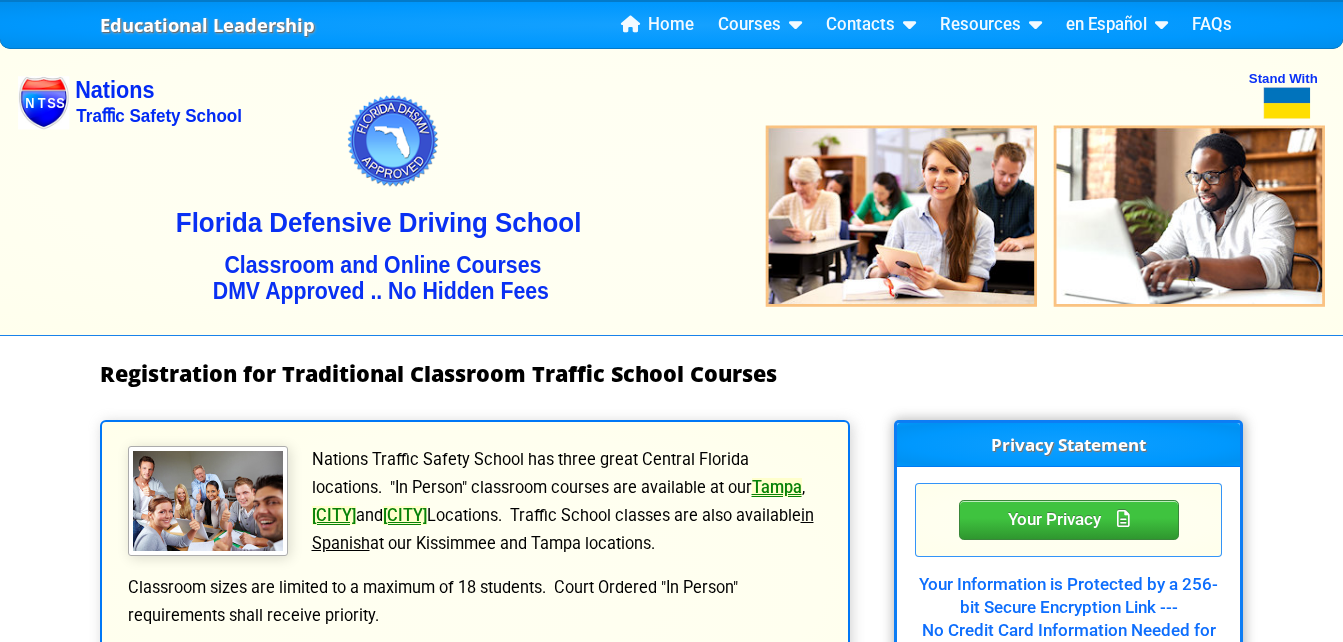 scroll, scrollTop: 0, scrollLeft: 0, axis: both 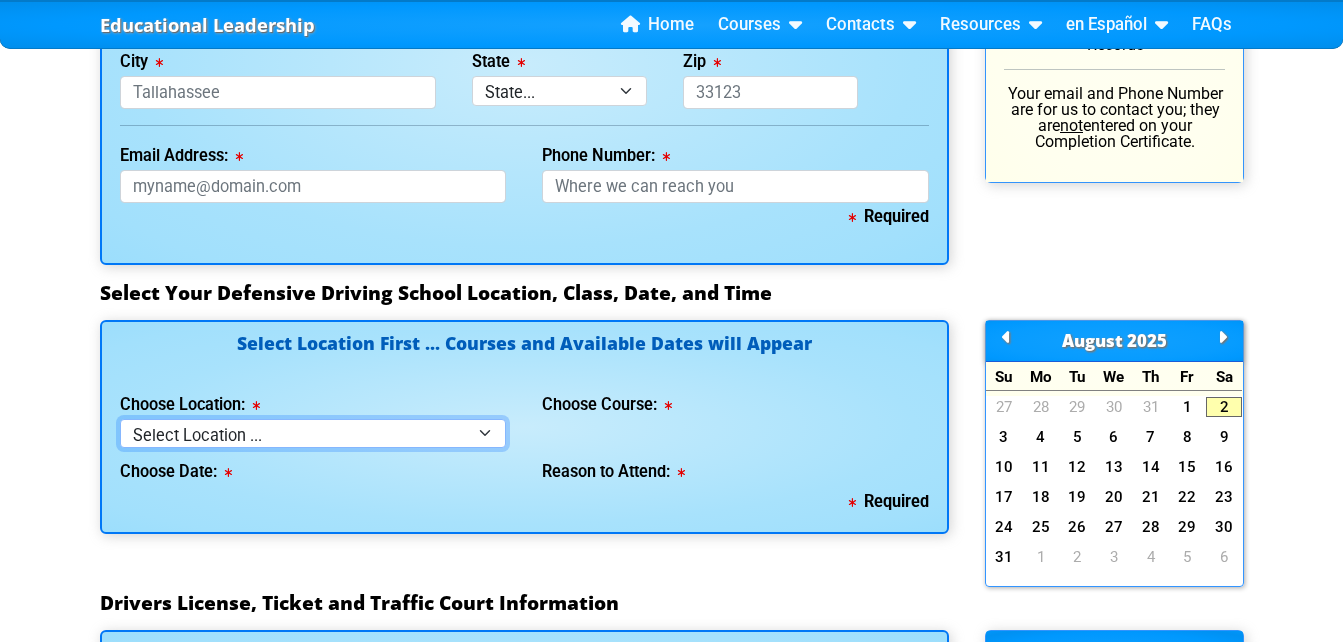 click on "Select Location ... [CITY] [CITY] [CITY] [CITY] - en español Live Virtual Classroom via MS Teams" at bounding box center [313, 433] 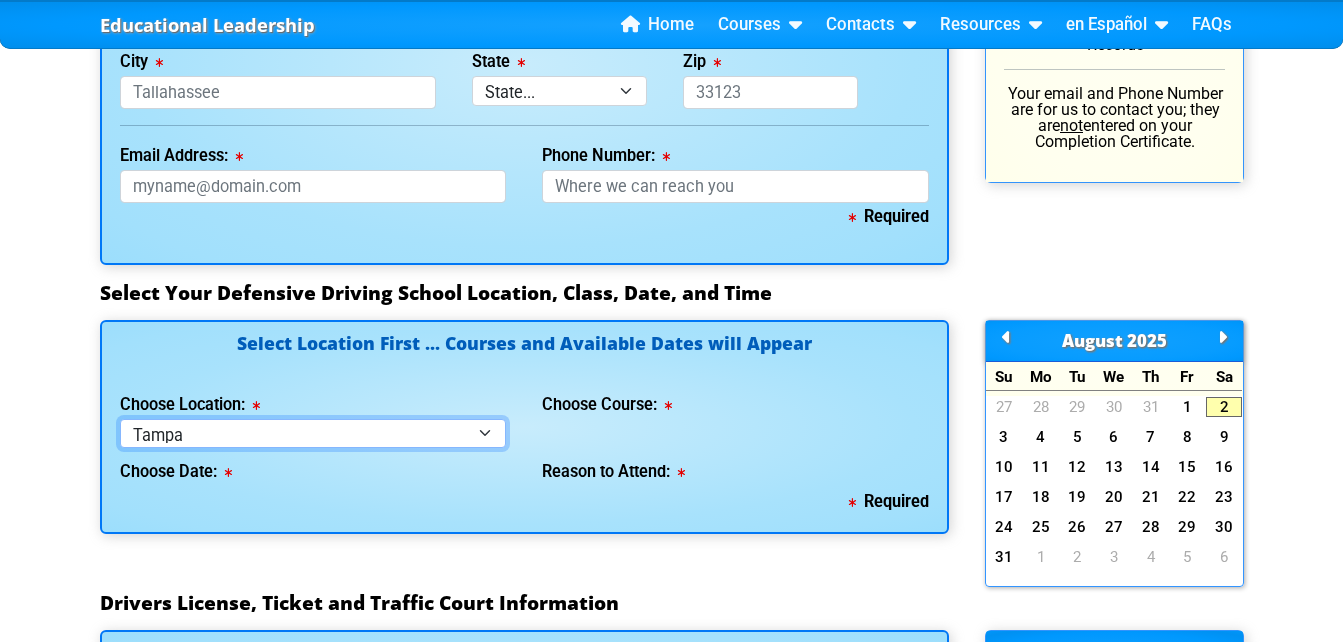 click on "Select Location ... [CITY] [CITY] [CITY] [CITY] - en español Live Virtual Classroom via MS Teams" at bounding box center (313, 433) 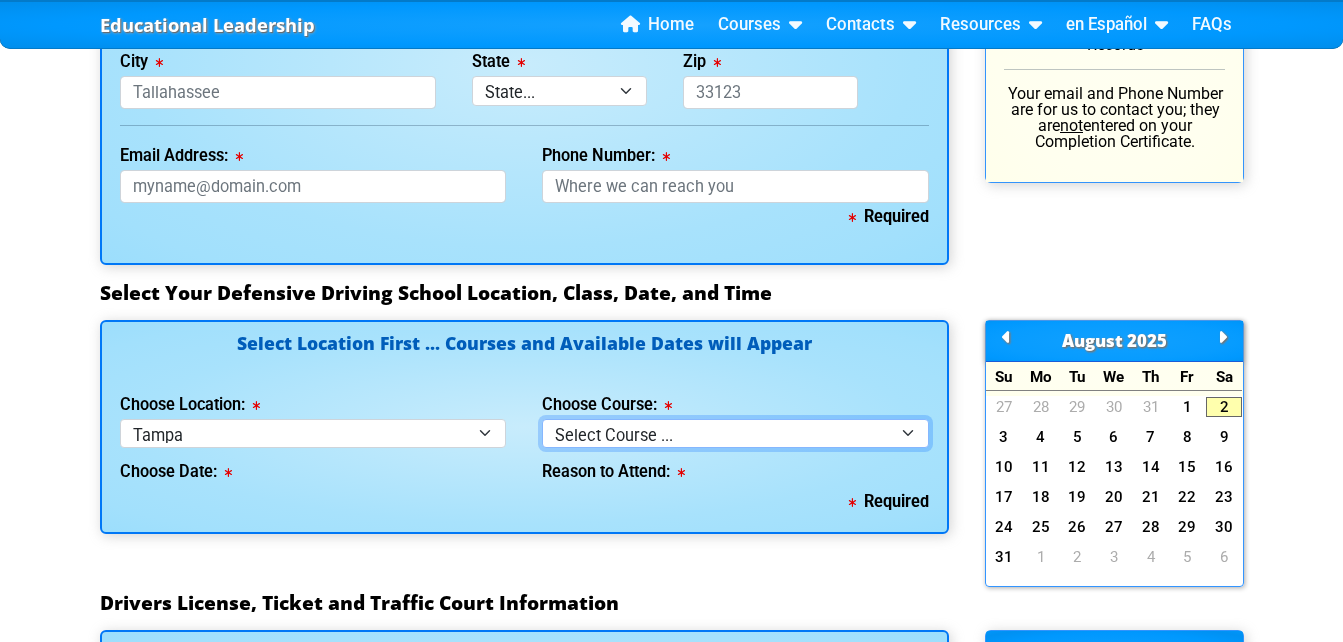 click on "Select Course ... 4 Hour BDI Class (Basic Course & TCAC) 4 Hour Under 25 Class (STOP or Youthful Offender) Mature Defensive Driver for Insurance Discount Course 8 Hour Aggressive Driver Course 8 Hour DDS / Intermediate Course 8 Hour DWLS/R / FACT Course 12 Hour ADI Class (Advanced Driver Course)" at bounding box center (735, 433) 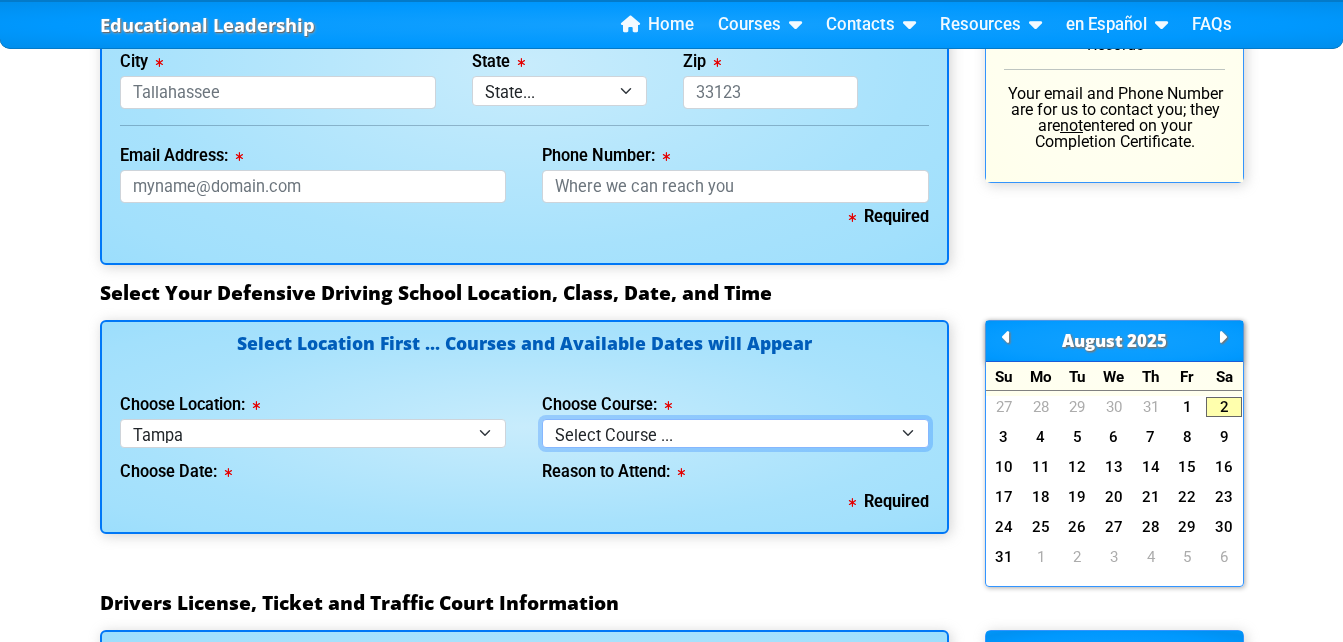 select on "1" 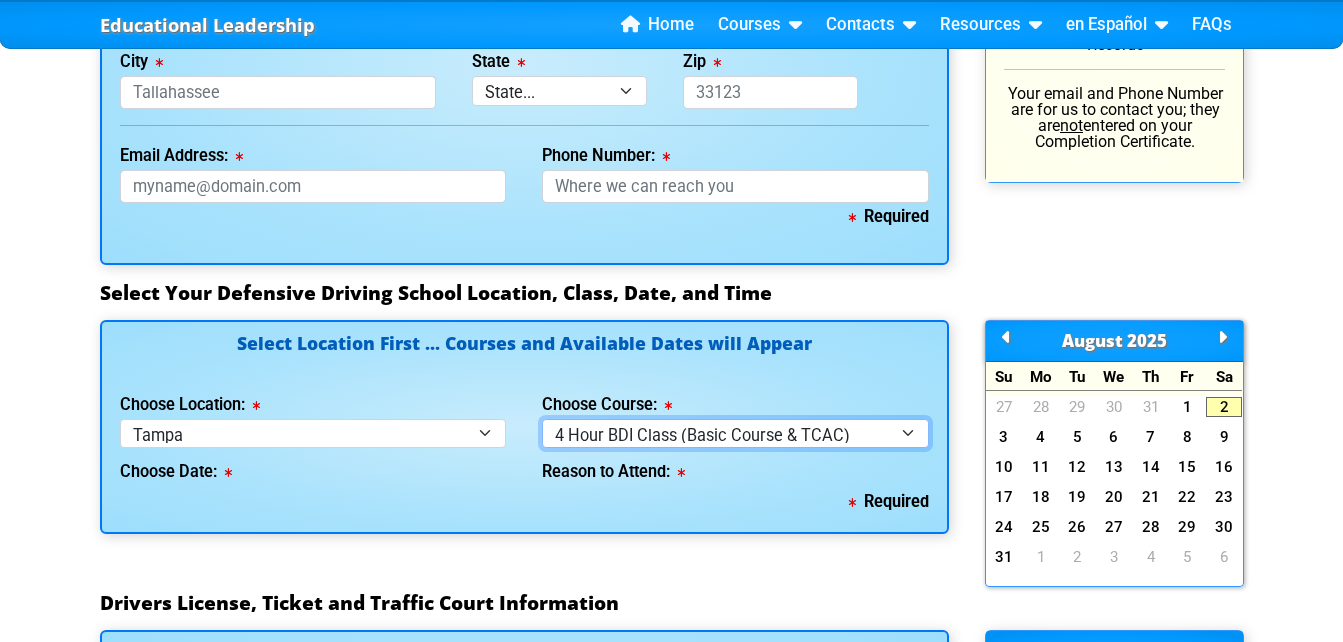 click on "Select Course ... 4 Hour BDI Class (Basic Course & TCAC) 4 Hour Under 25 Class (STOP or Youthful Offender) Mature Defensive Driver for Insurance Discount Course 8 Hour Aggressive Driver Course 8 Hour DDS / Intermediate Course 8 Hour DWLS/R / FACT Course 12 Hour ADI Class (Advanced Driver Course)" at bounding box center (735, 433) 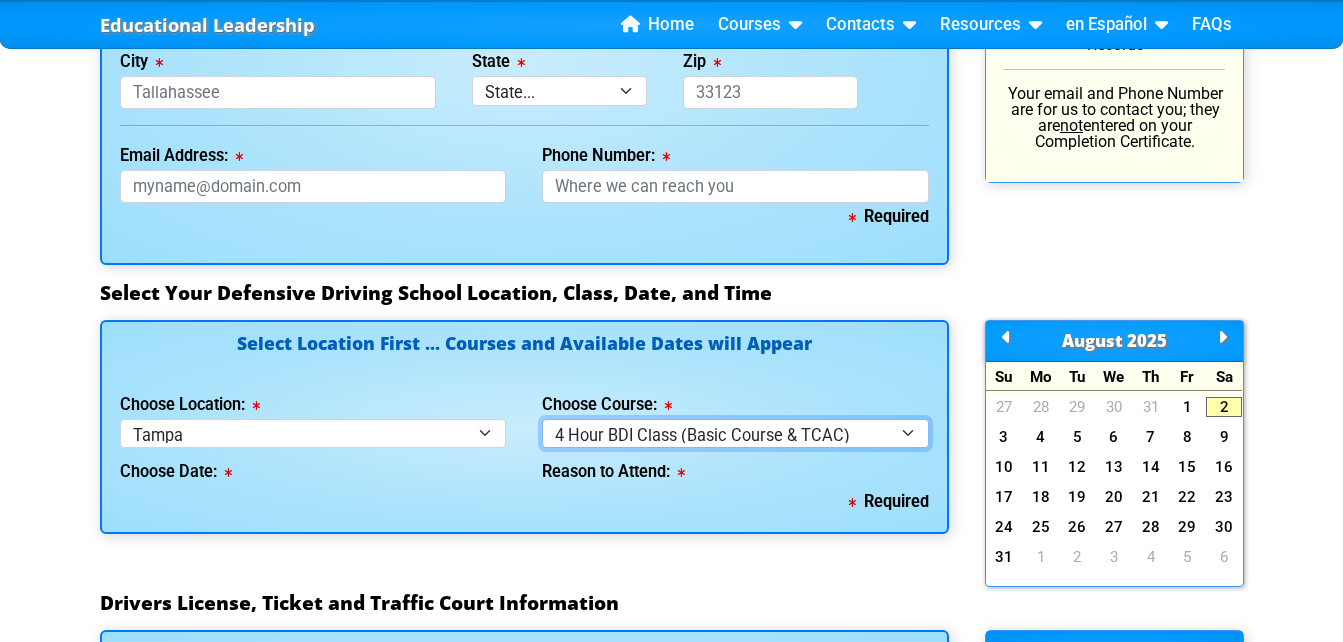 select 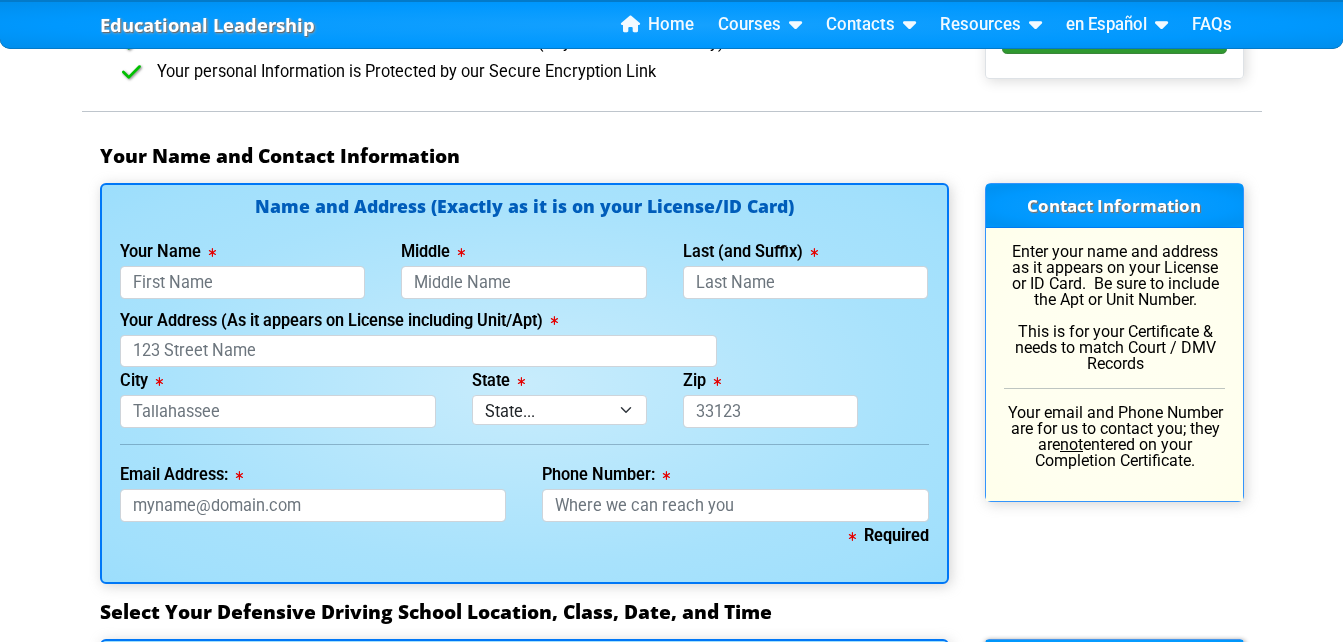 scroll, scrollTop: 1299, scrollLeft: 0, axis: vertical 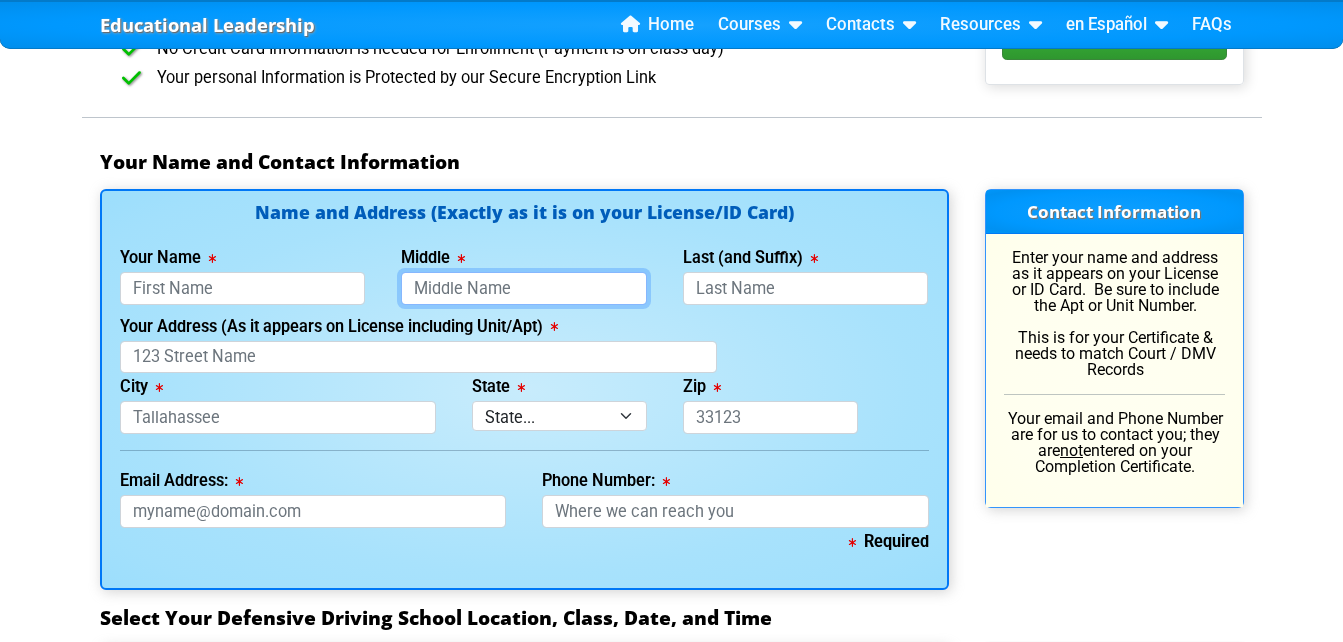 click on "Middle" at bounding box center [524, 288] 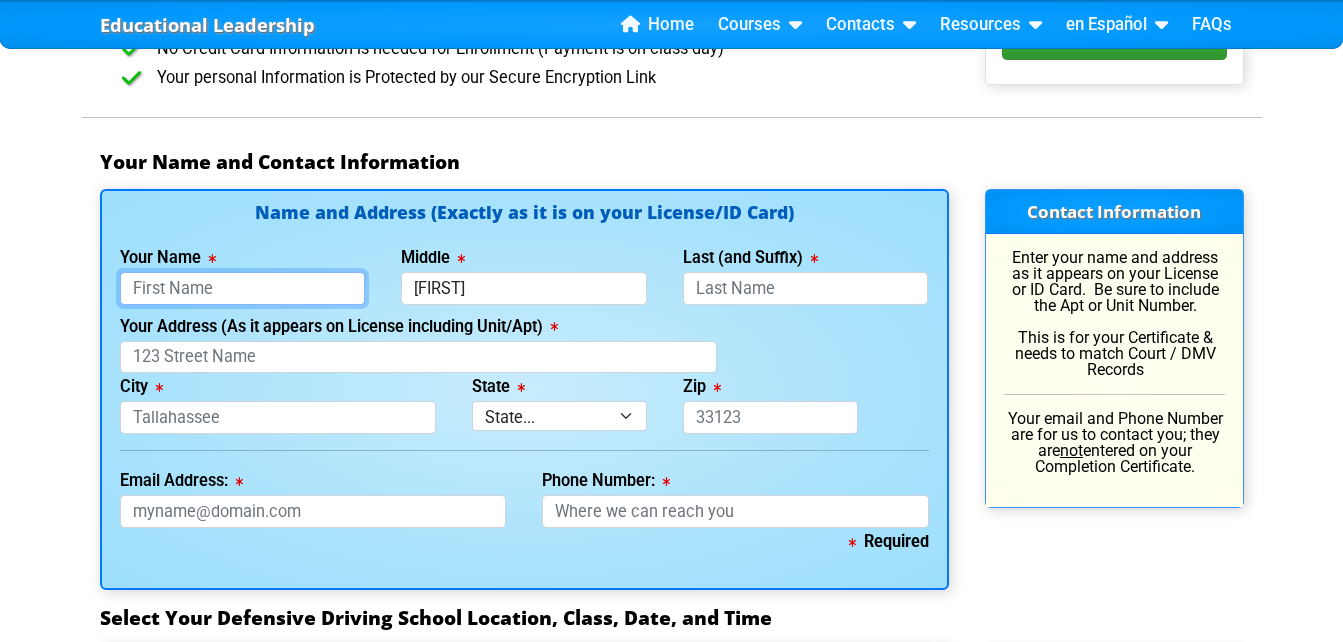 type on "Th" 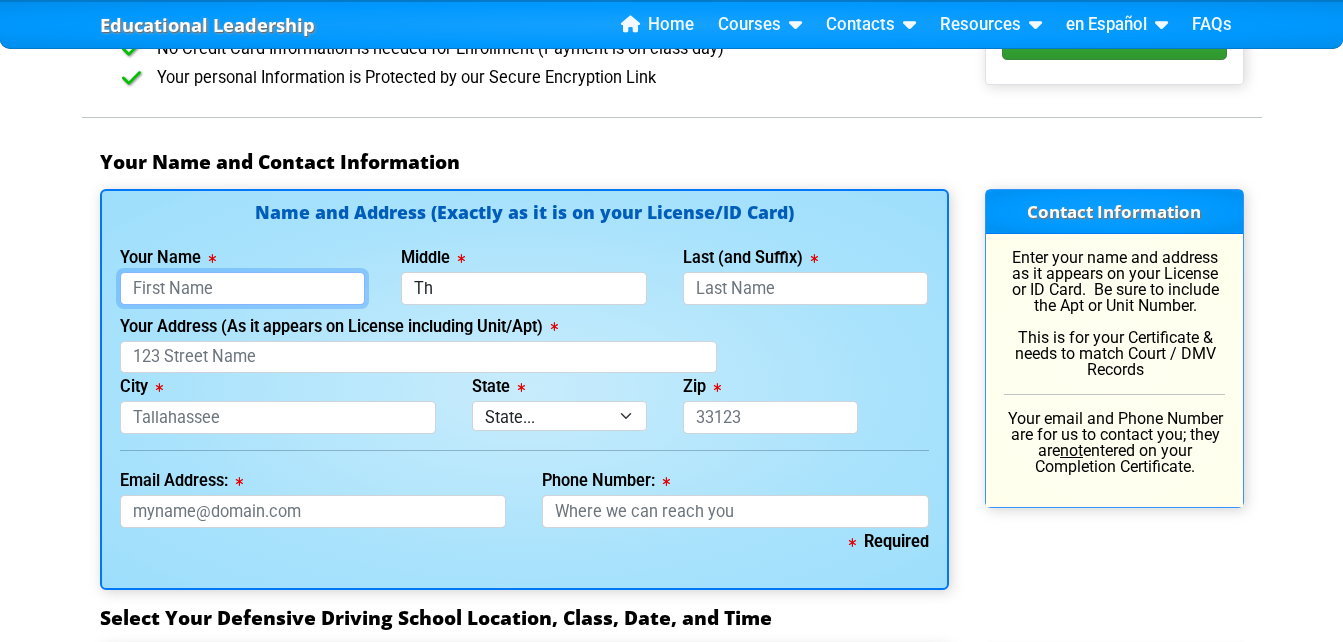 click on "Your Name" at bounding box center (243, 288) 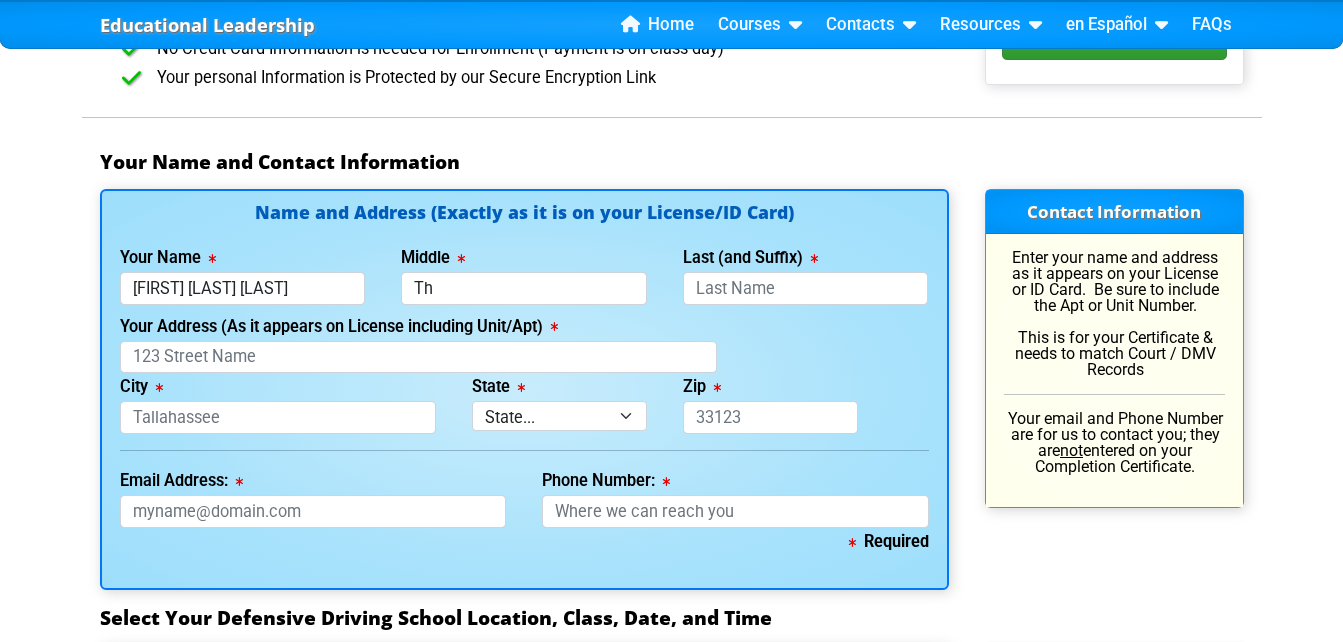 type on "[FIRST] [FIRST] [LAST] [LAST]" 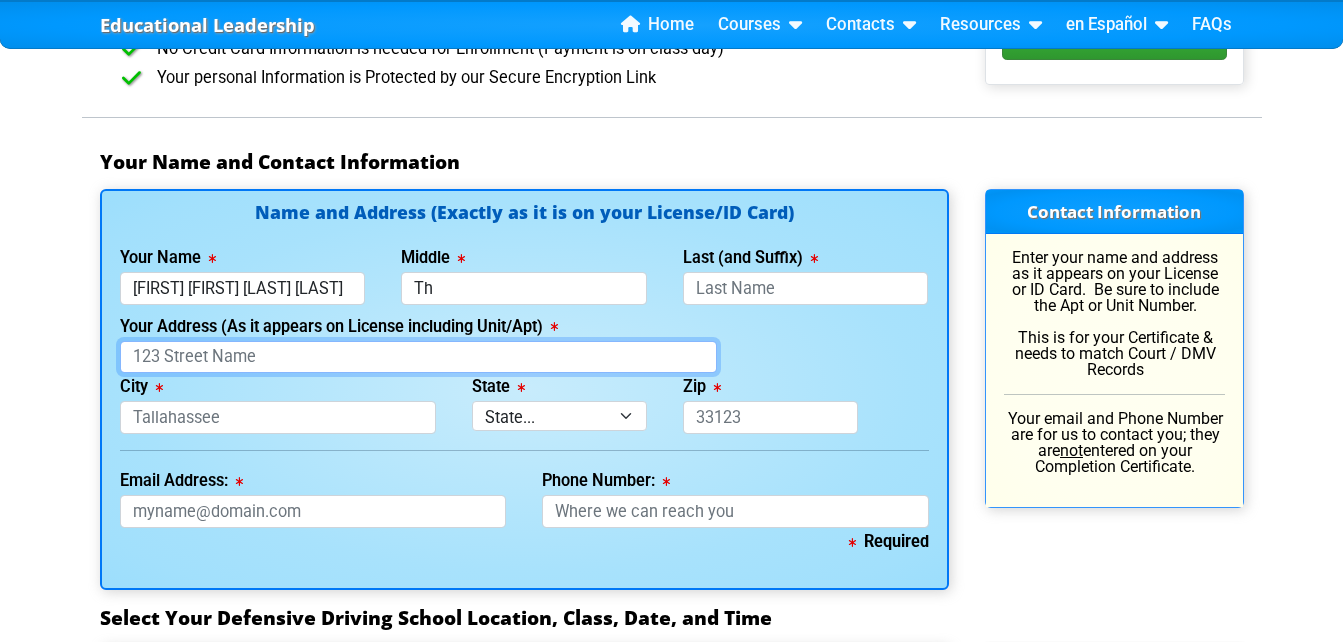 type on "[NUMBER] [STREET]" 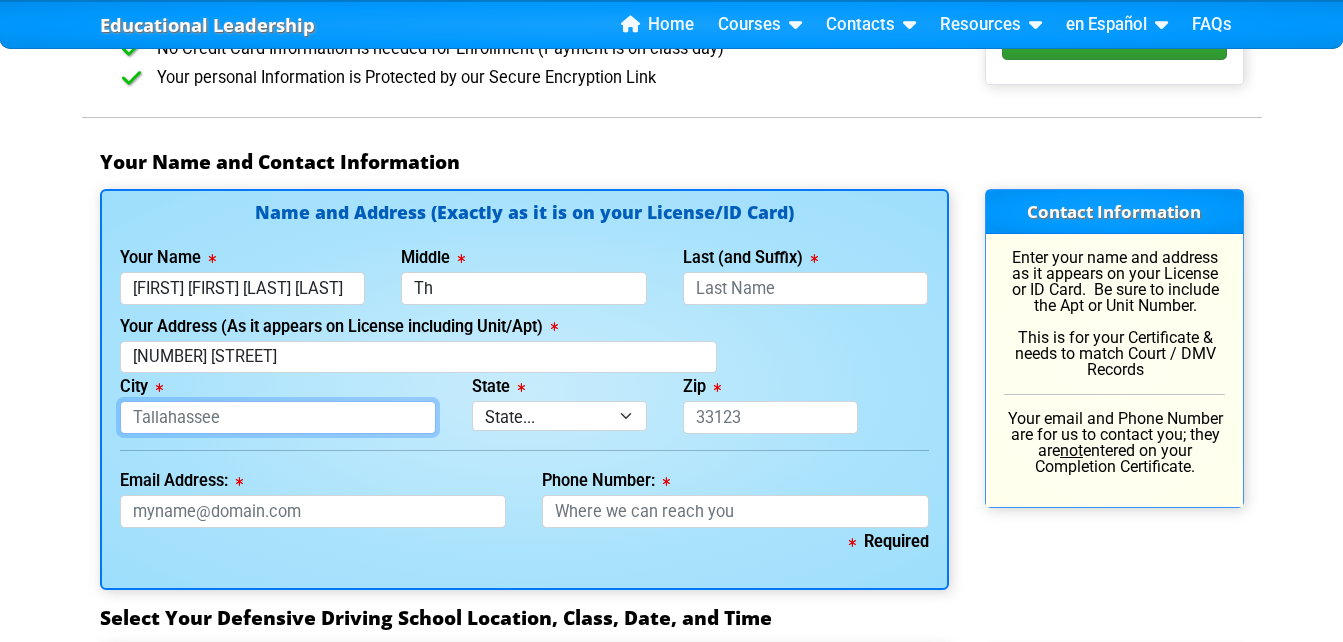 type on "Tampa" 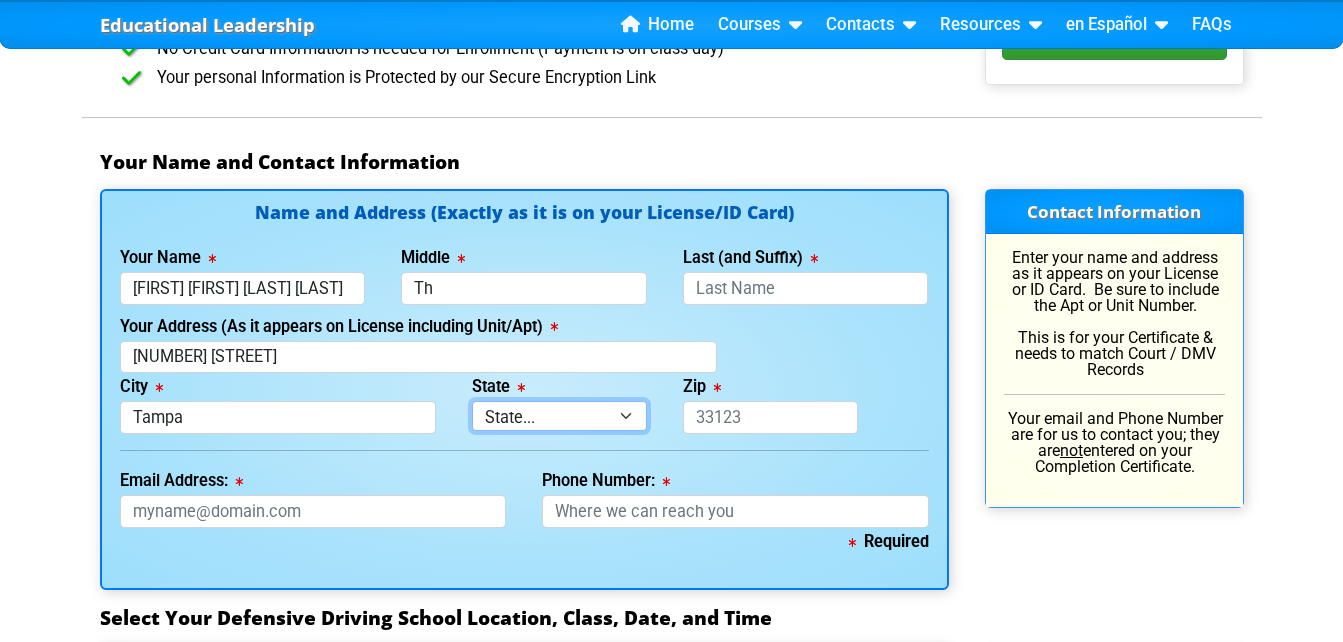 select on "{"fullName":"[STATE]","abbreviation":"[STATE]","uniqueId":"1d559909-6cf0-4a4d-848e-acfa82e492b5","id":9,"createdOn":"2025-08-02T07:19:42.217074+00:00","createdByUserId":0,"lastModifiedOn":"2025-08-02T07:19:42.2170743+00:00","modifiedByUserId":0,"modifiedByUserFullName":null,"isDeleted":false}" 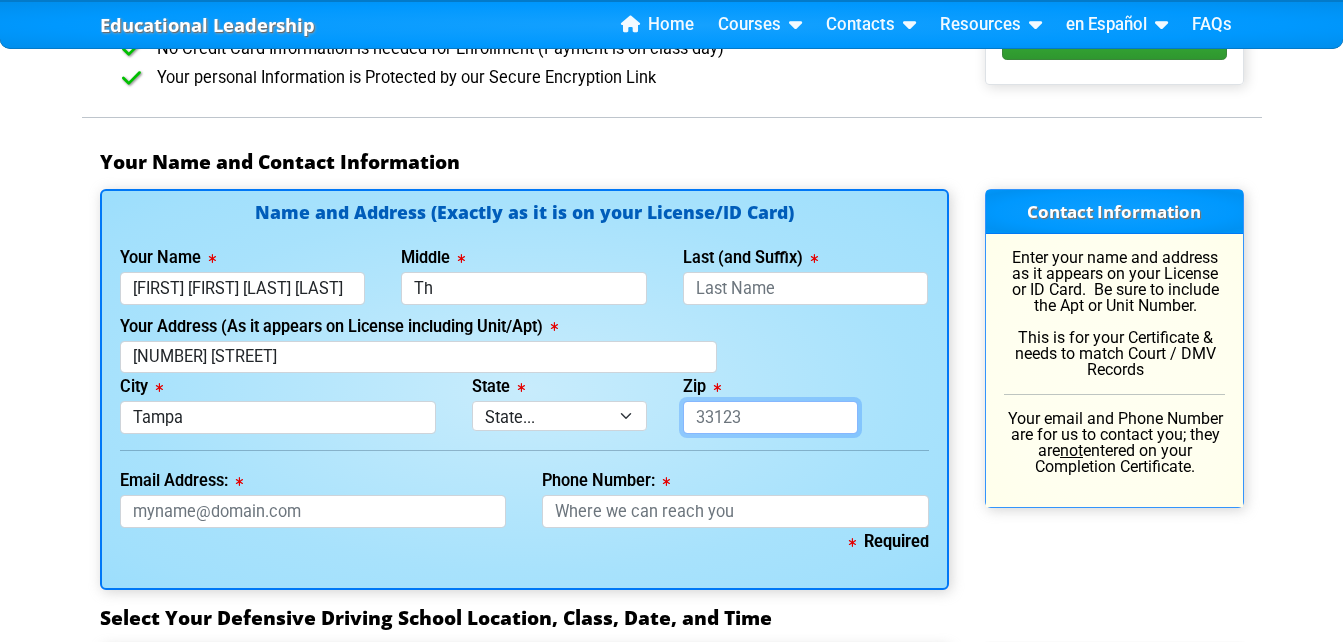 type on "[ZIP]" 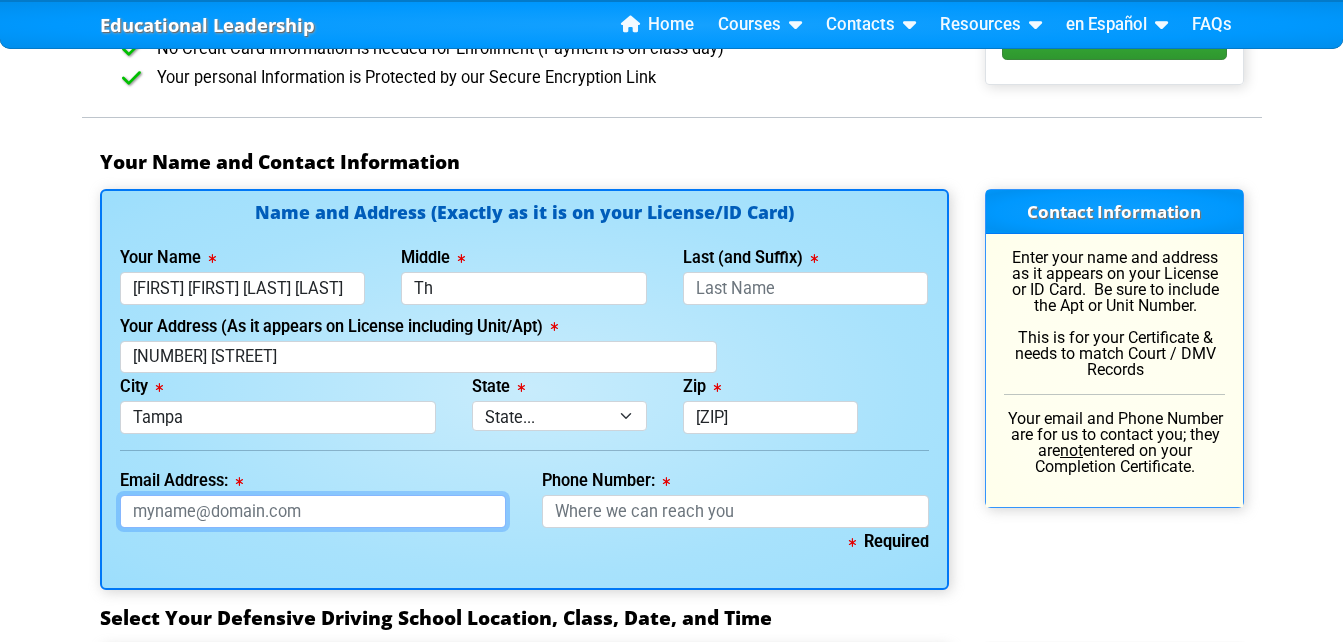type on "[EMAIL]" 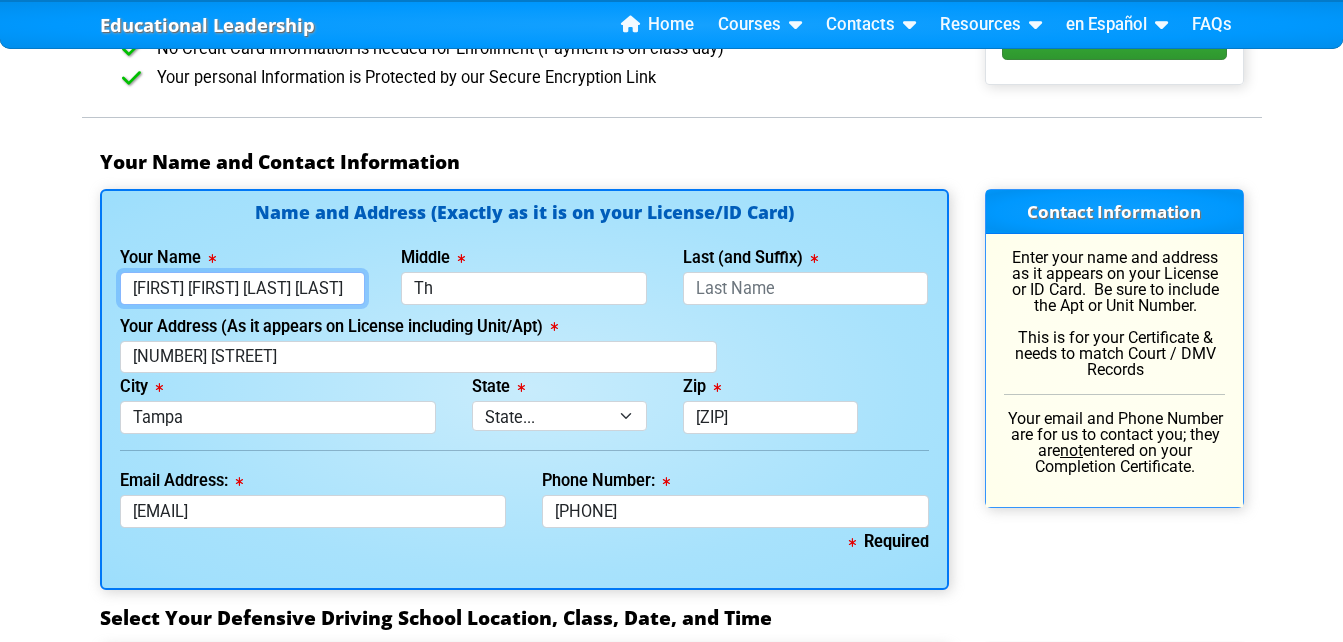type on "[PHONE]" 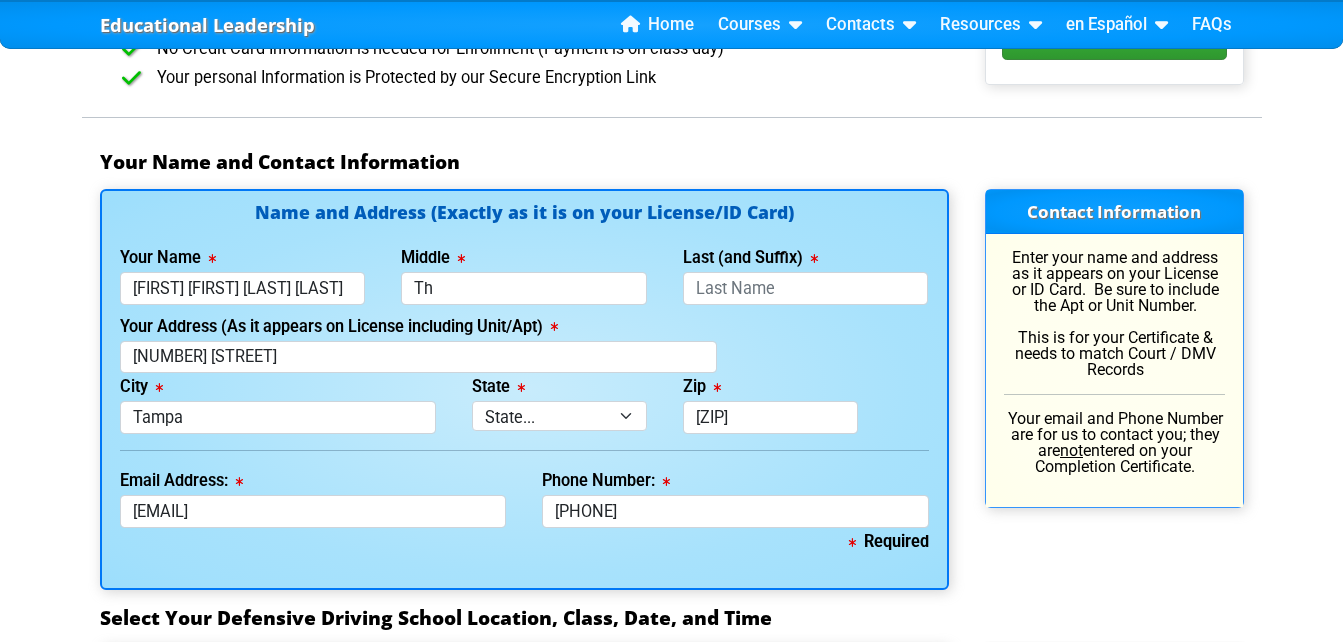 click on "Middle [FIRST] [FIRST]" at bounding box center [524, 274] 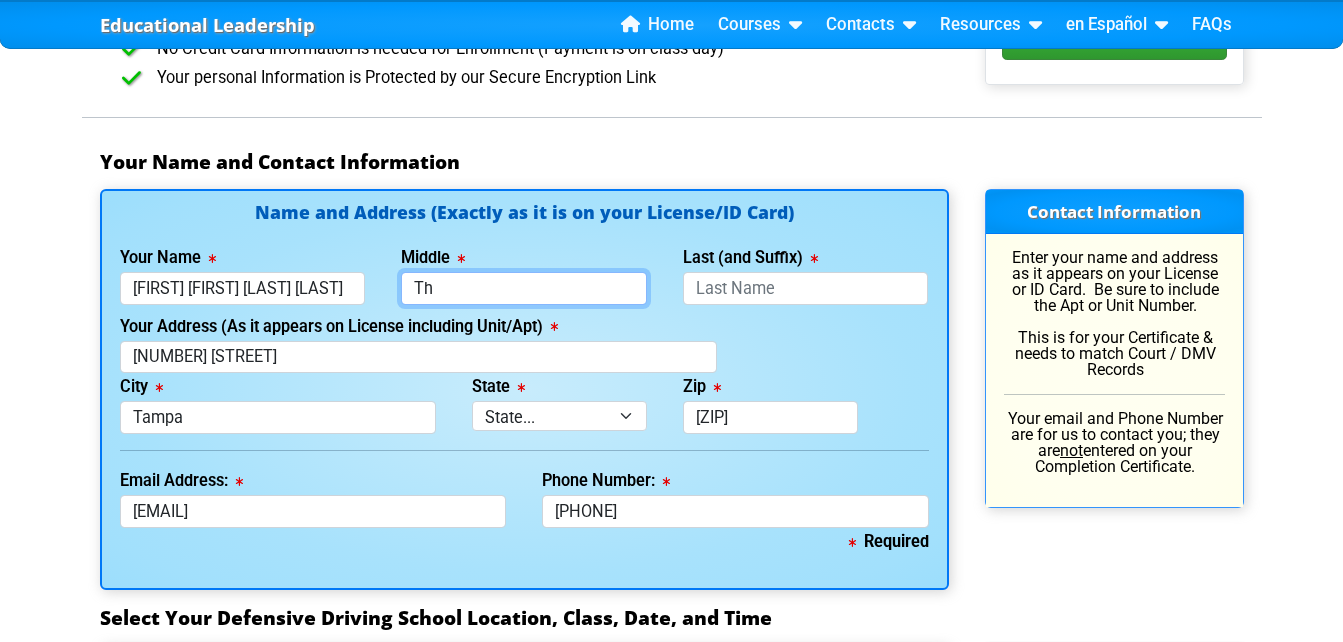 click on "Th" at bounding box center [524, 288] 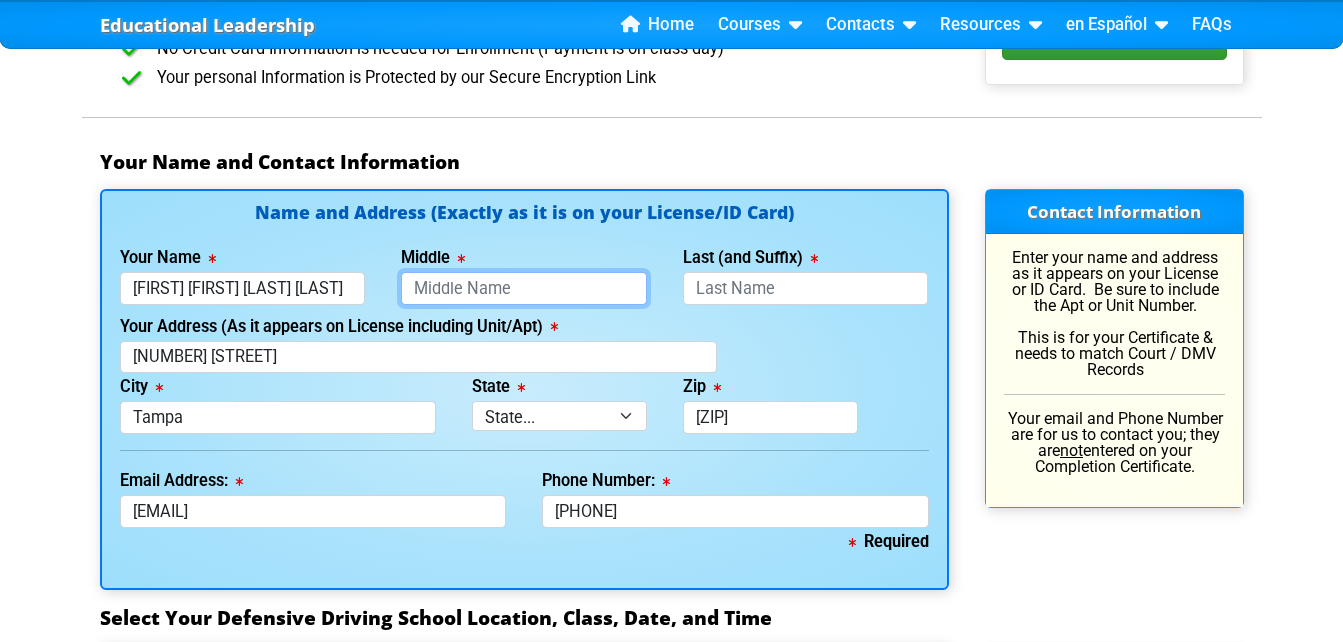 type 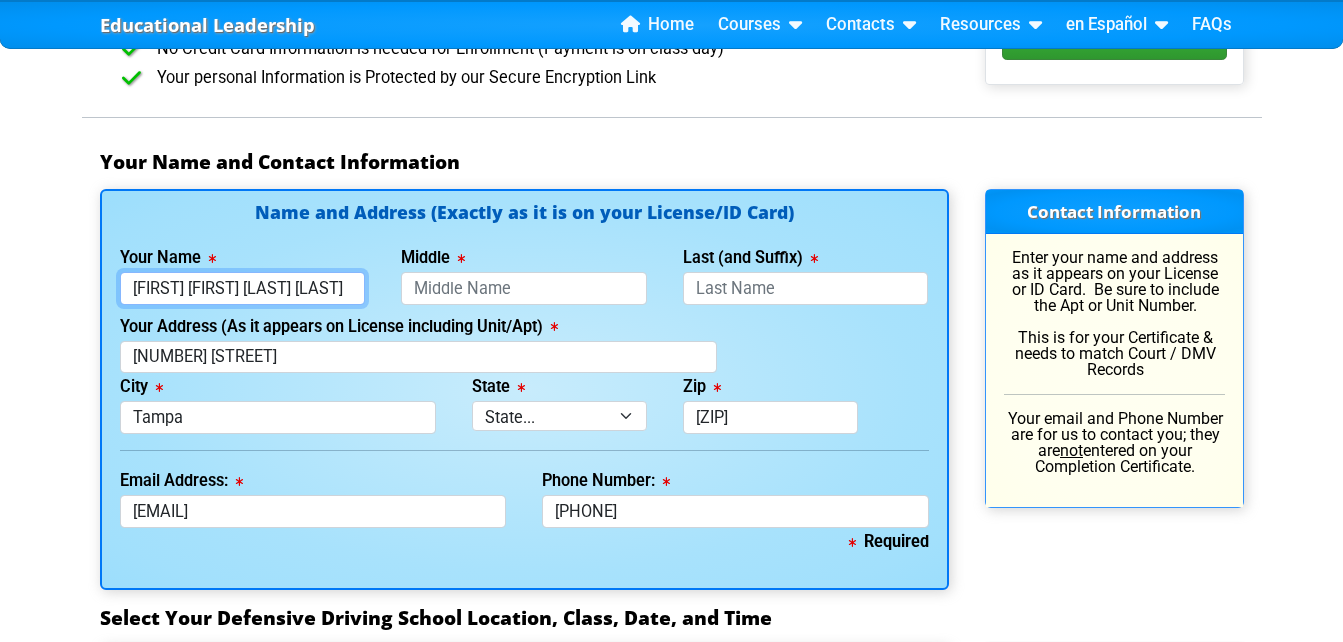 drag, startPoint x: 344, startPoint y: 286, endPoint x: 195, endPoint y: 294, distance: 149.21461 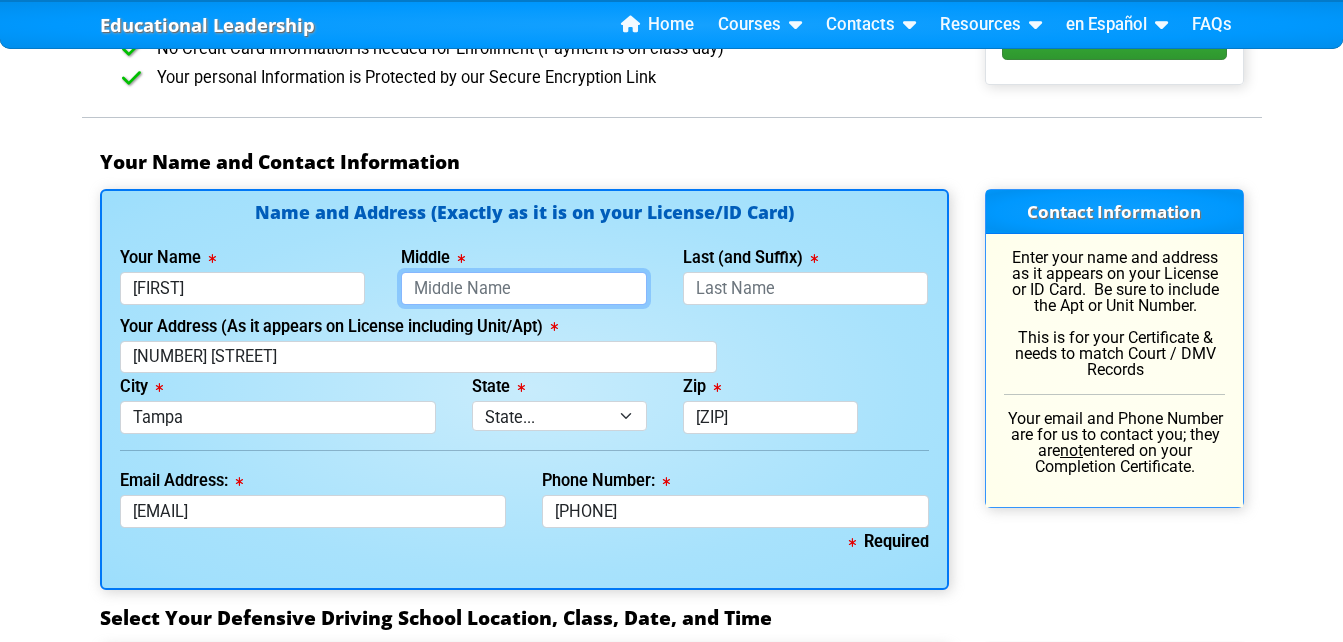 type on "[FIRST]" 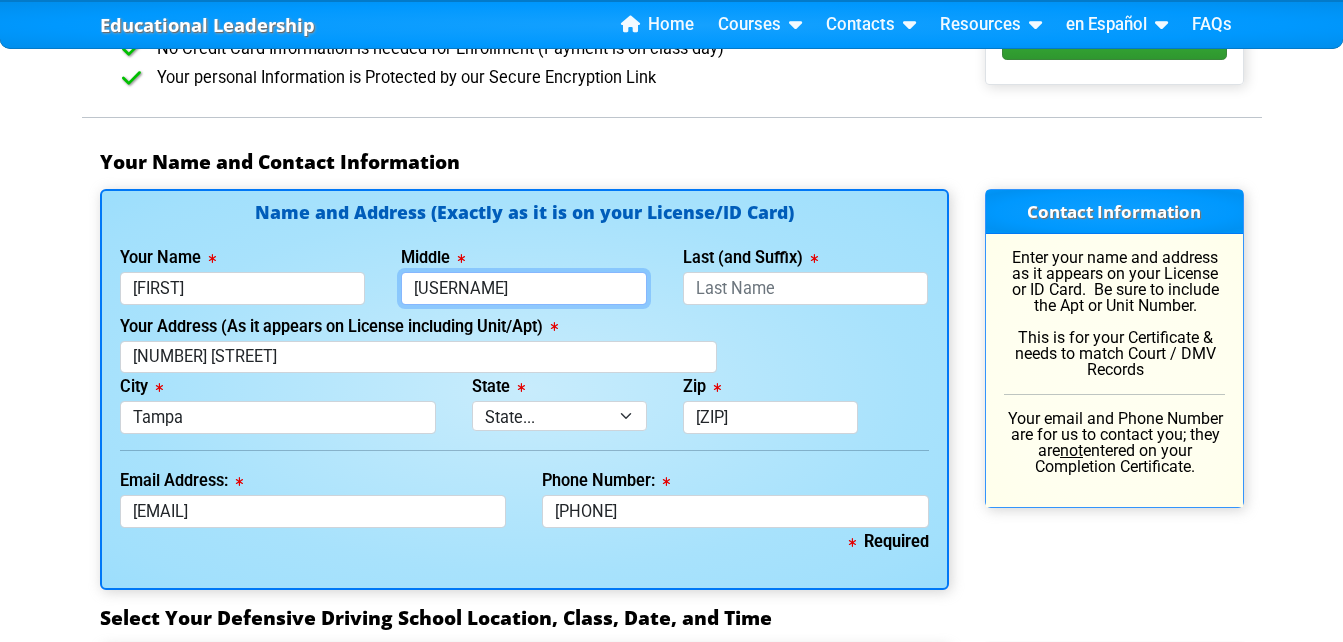click on "[USERNAME]" at bounding box center [524, 288] 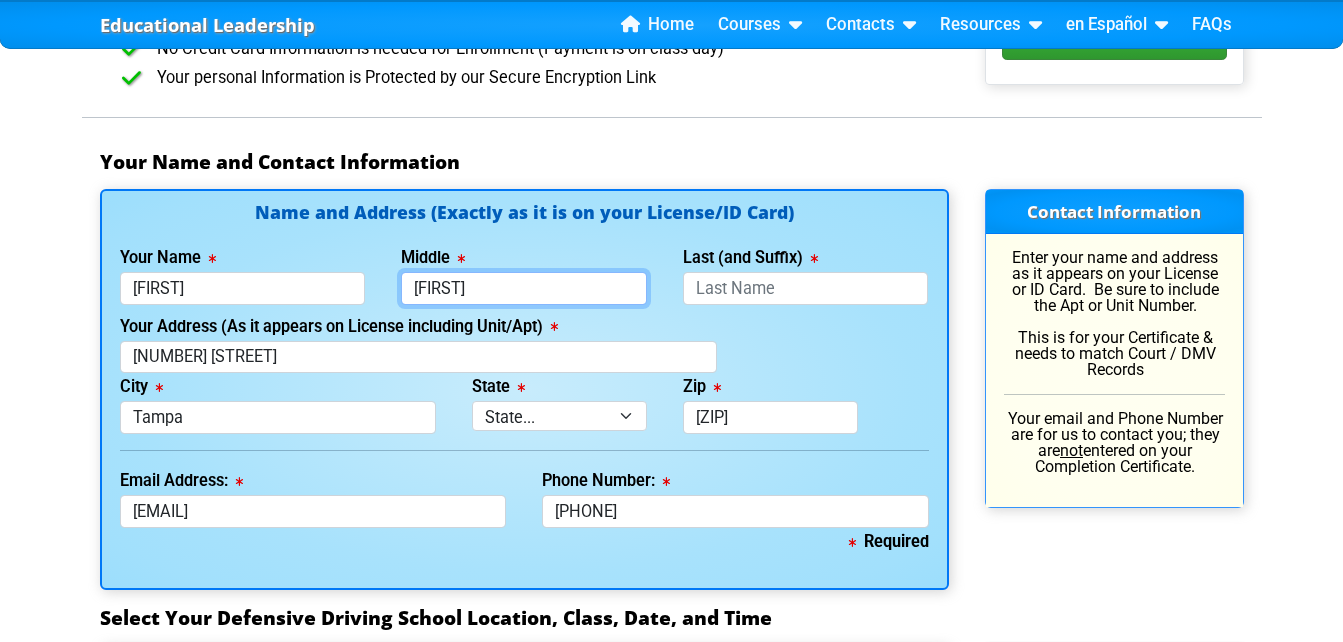 type on "[INITIAL]" 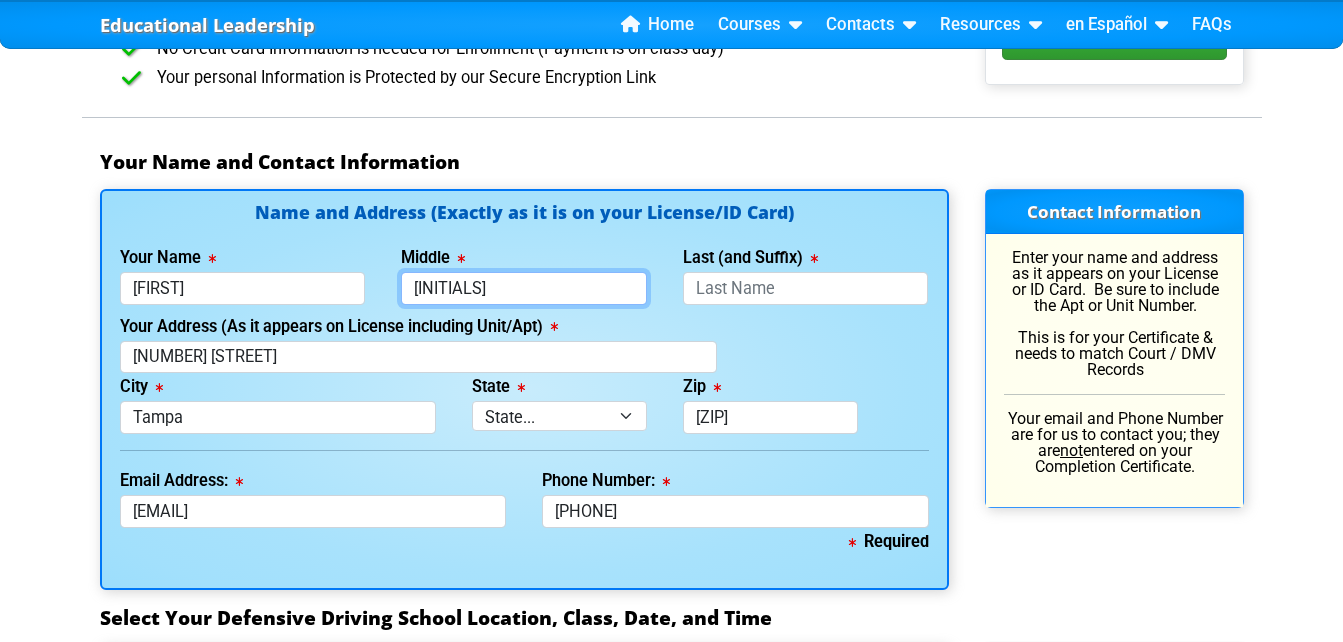 type on "[INITIAL]" 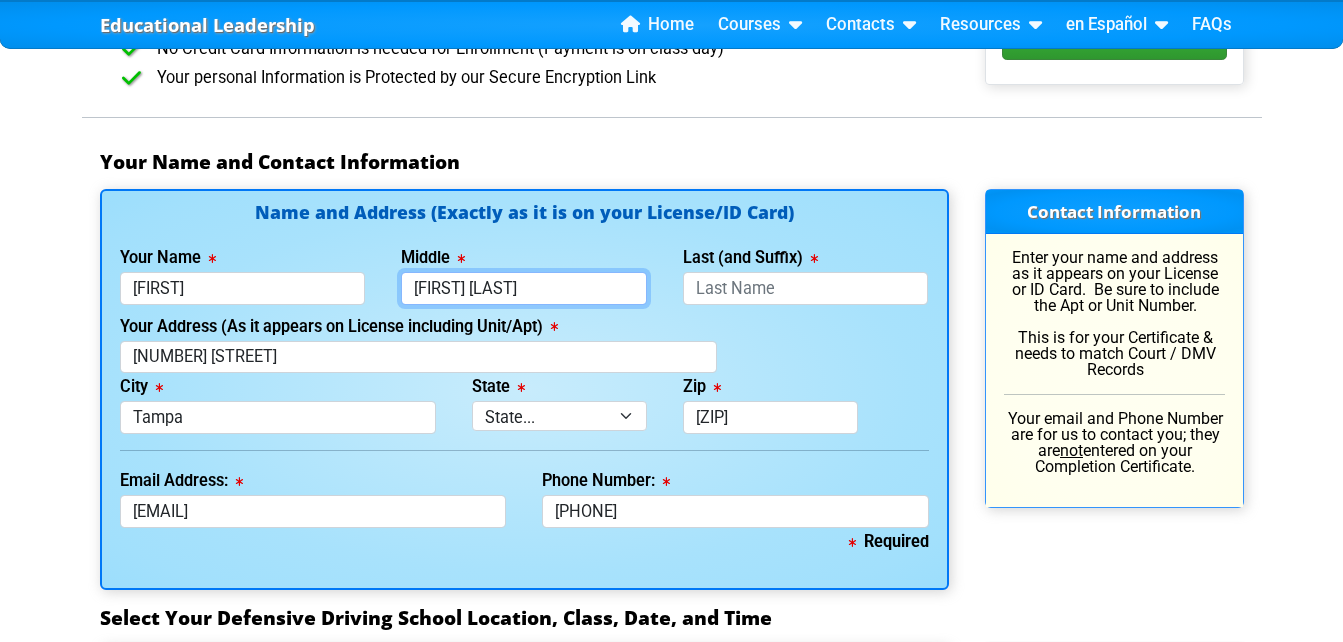 type on "[FIRST] [LAST]" 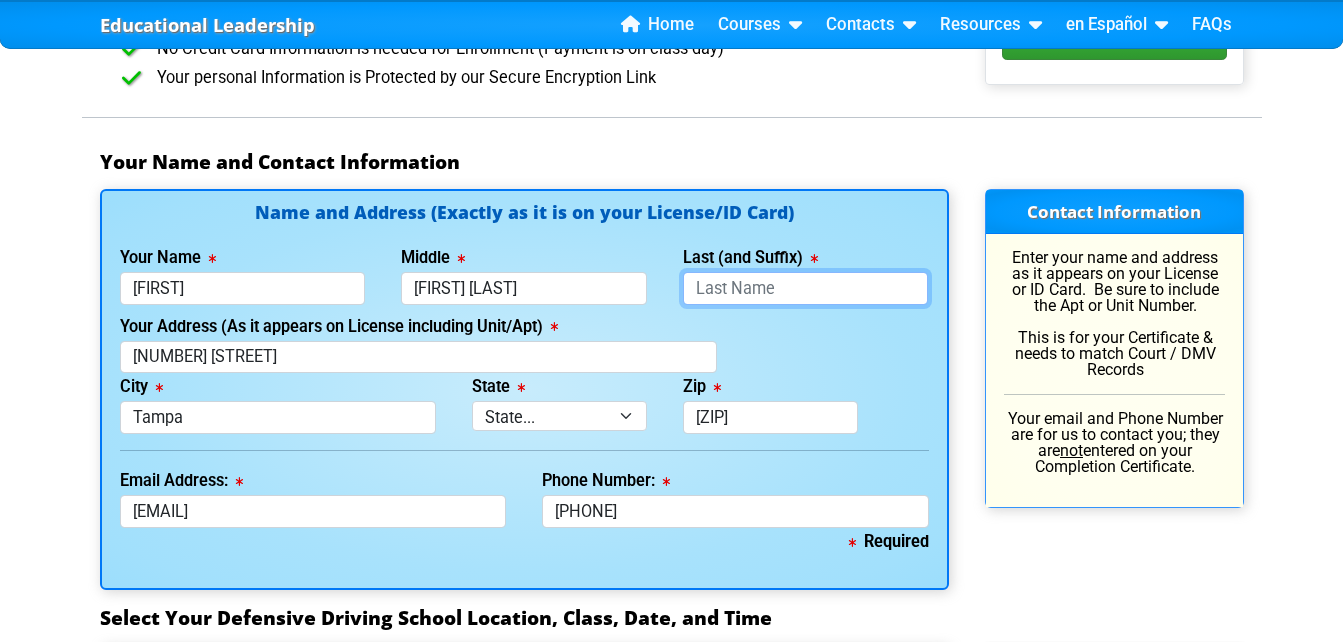 click on "Last (and Suffix)" at bounding box center (806, 288) 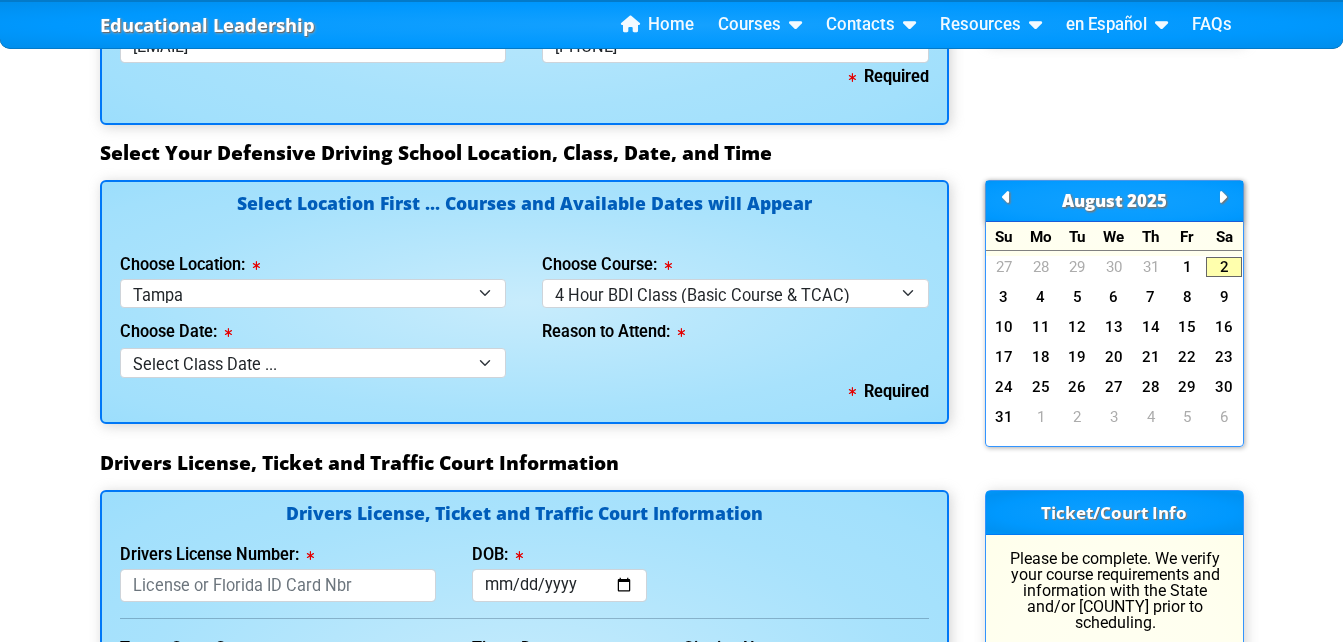 scroll, scrollTop: 1745, scrollLeft: 0, axis: vertical 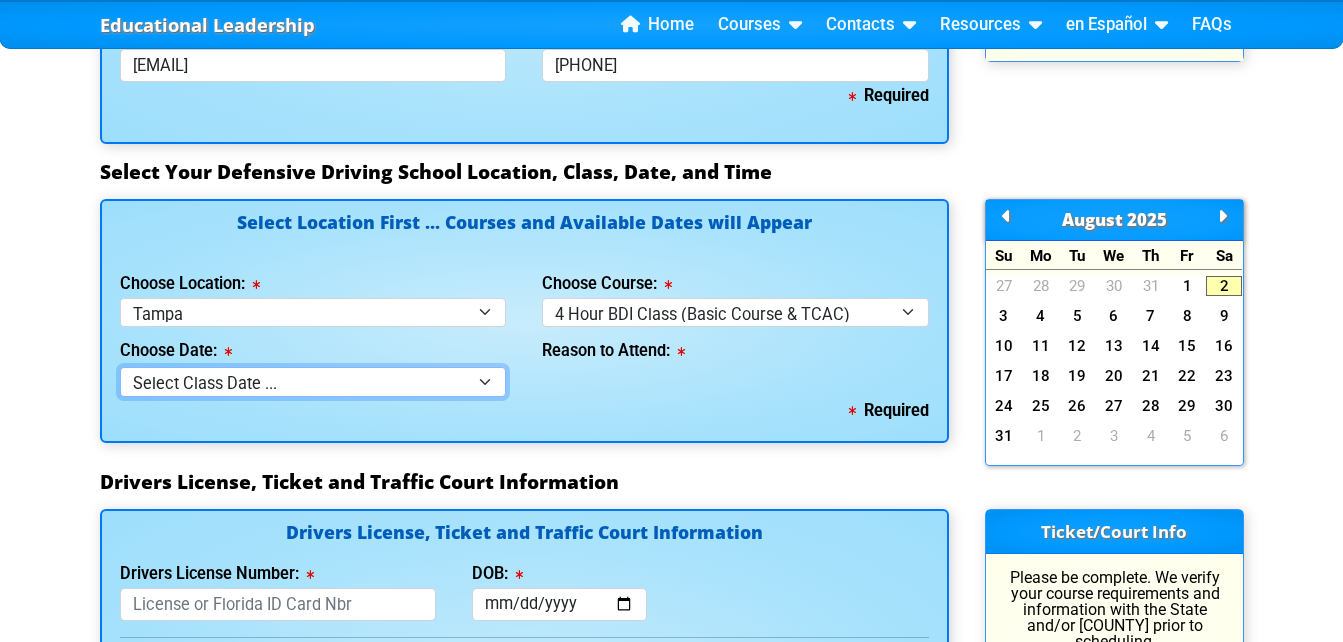 type on "[LAST]" 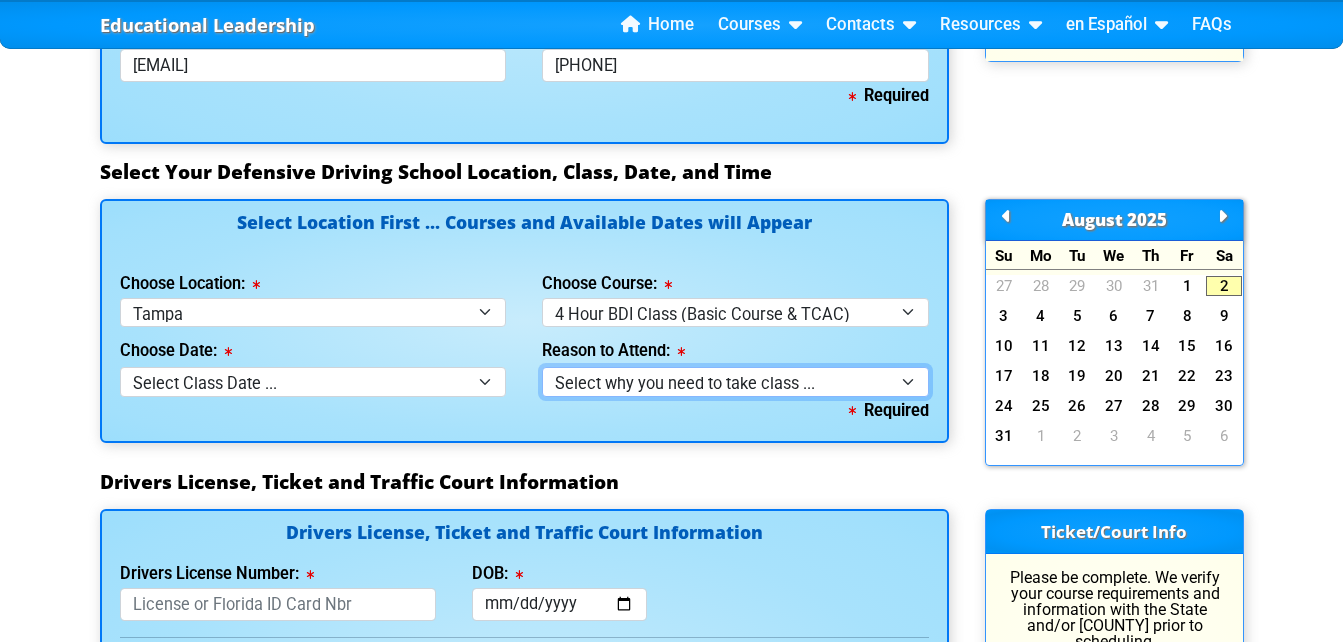 click on "Select why you need to take class ... Election for Traffic Ticket (No Points) Court Order - 4 Hour Defensive Driving Course Employer Required - 4 Hour Defensive Driving Class   Court Order - 4 Hour Traffic Collision Avoidance Class DMV Letter for Traffic Collision Avoidance Class (TCAC)   DMV Letter for Traffic Signal Violation DMV Letter for Reckless Driving DMV Letter for Passing School Bus DMV Letter for Highway Racing DMV Letter for Highway Racing Spectator" at bounding box center (735, 381) 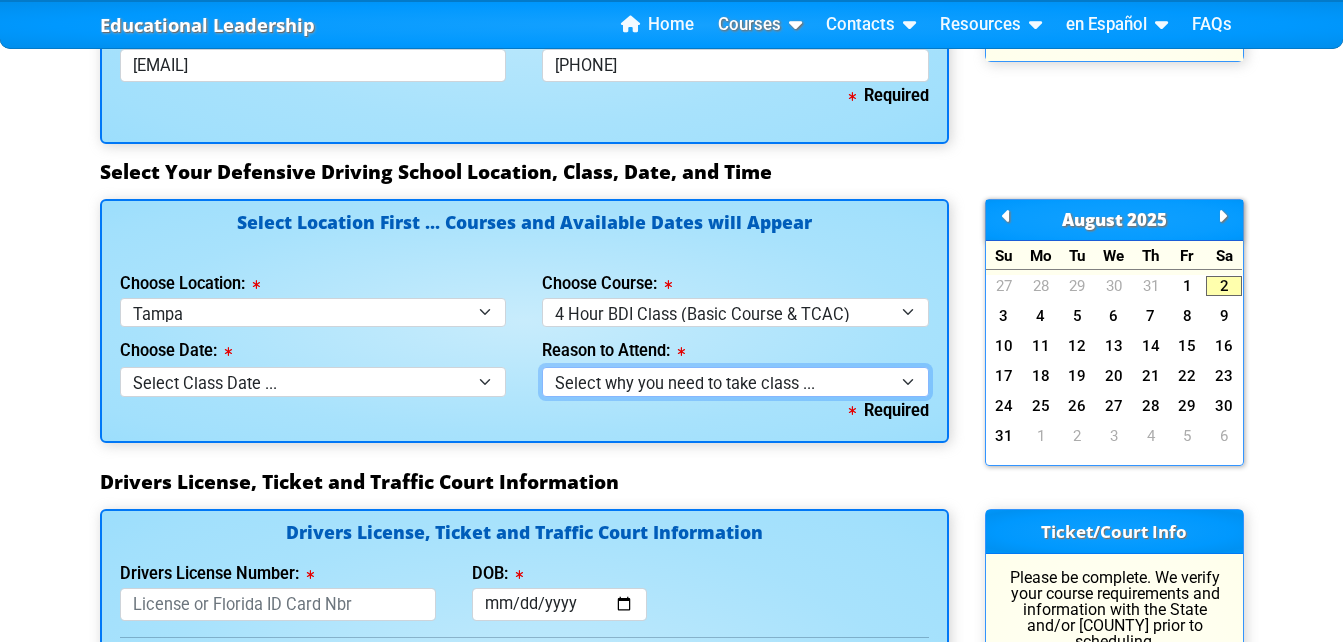 select on "BDI - Election for Traffic Ticket" 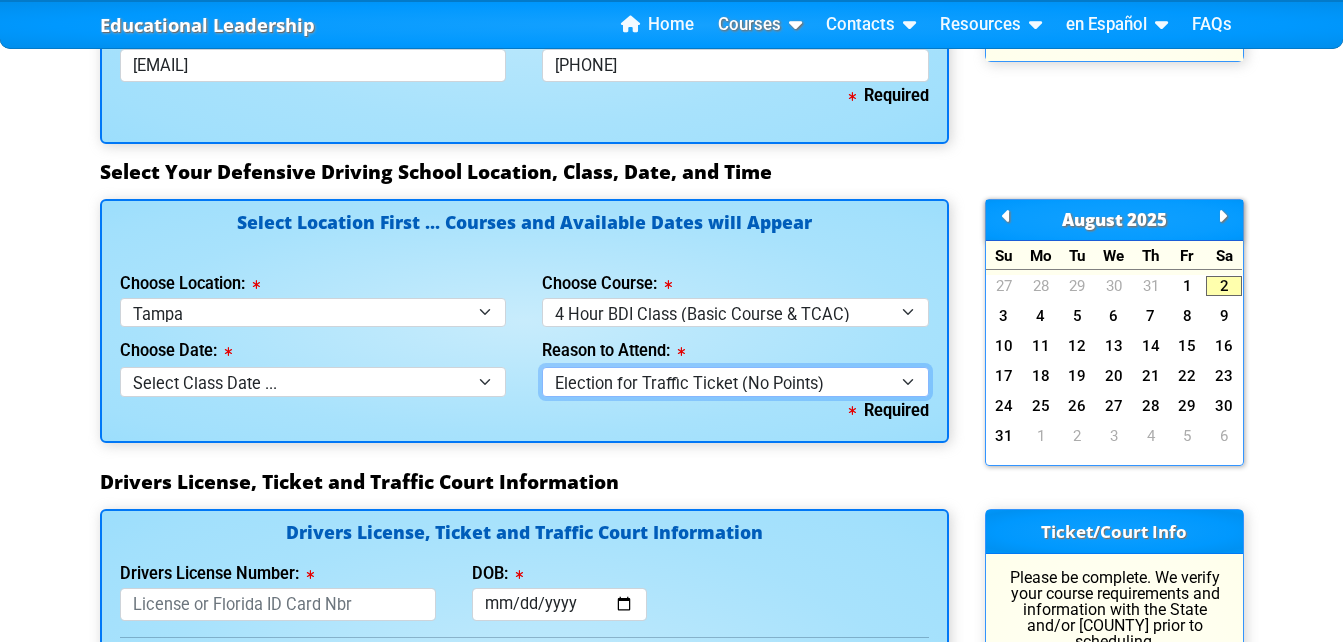 click on "Select why you need to take class ... Election for Traffic Ticket (No Points) Court Order - 4 Hour Defensive Driving Course Employer Required - 4 Hour Defensive Driving Class   Court Order - 4 Hour Traffic Collision Avoidance Class DMV Letter for Traffic Collision Avoidance Class (TCAC)   DMV Letter for Traffic Signal Violation DMV Letter for Reckless Driving DMV Letter for Passing School Bus DMV Letter for Highway Racing DMV Letter for Highway Racing Spectator" at bounding box center [735, 381] 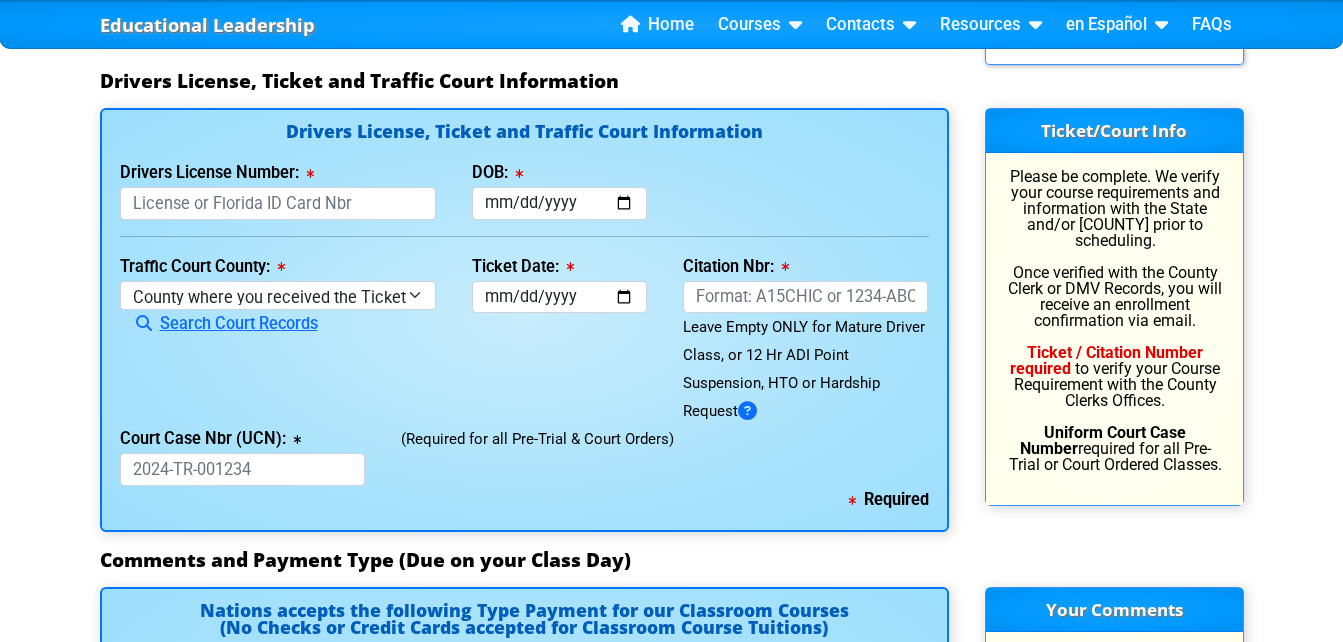 scroll, scrollTop: 2140, scrollLeft: 0, axis: vertical 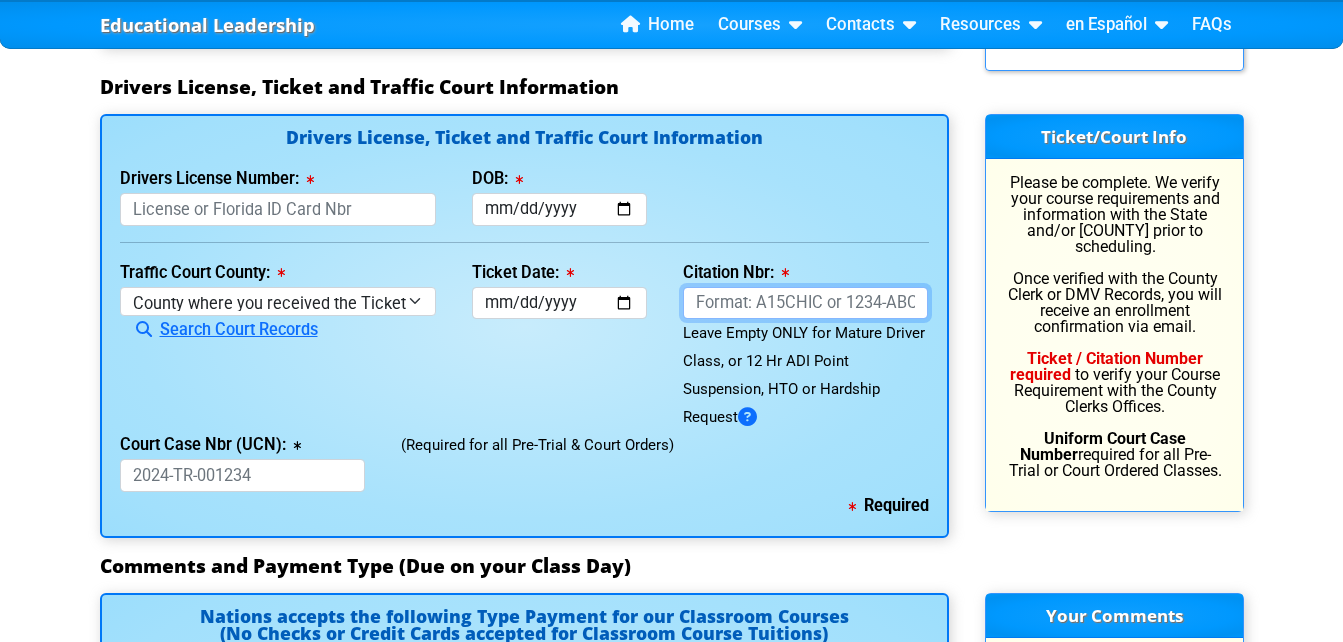 click on "Citation Nbr:" at bounding box center [806, 303] 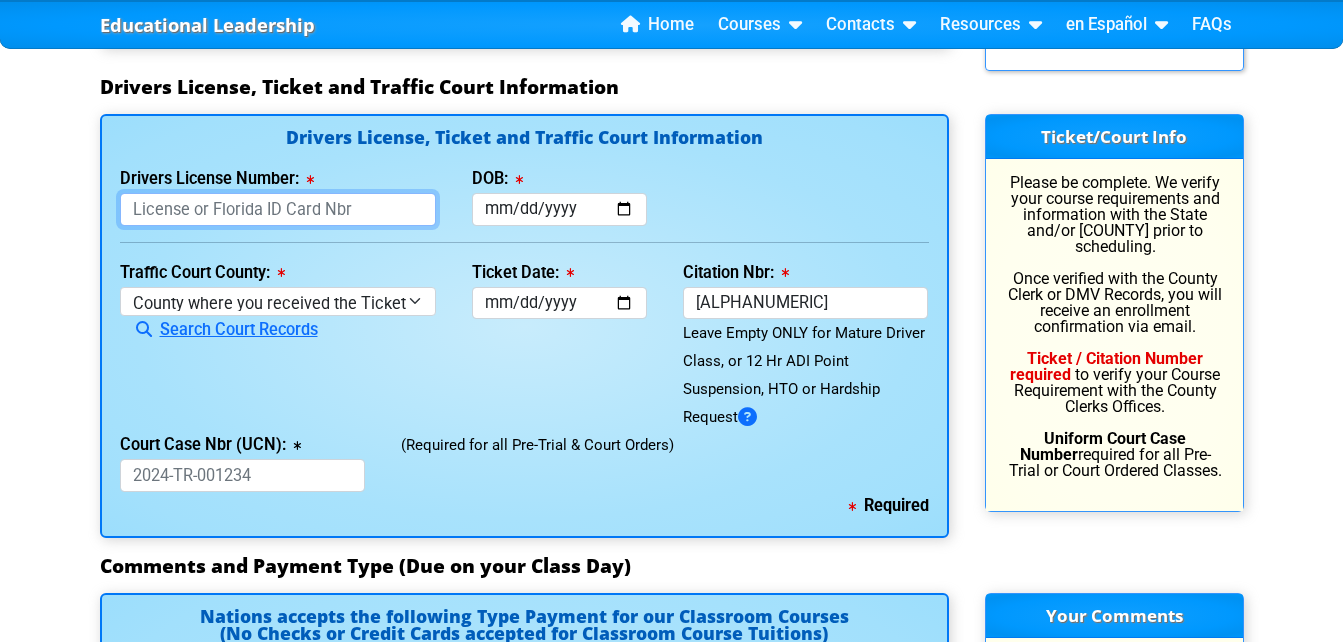 type on "[LICENSE]" 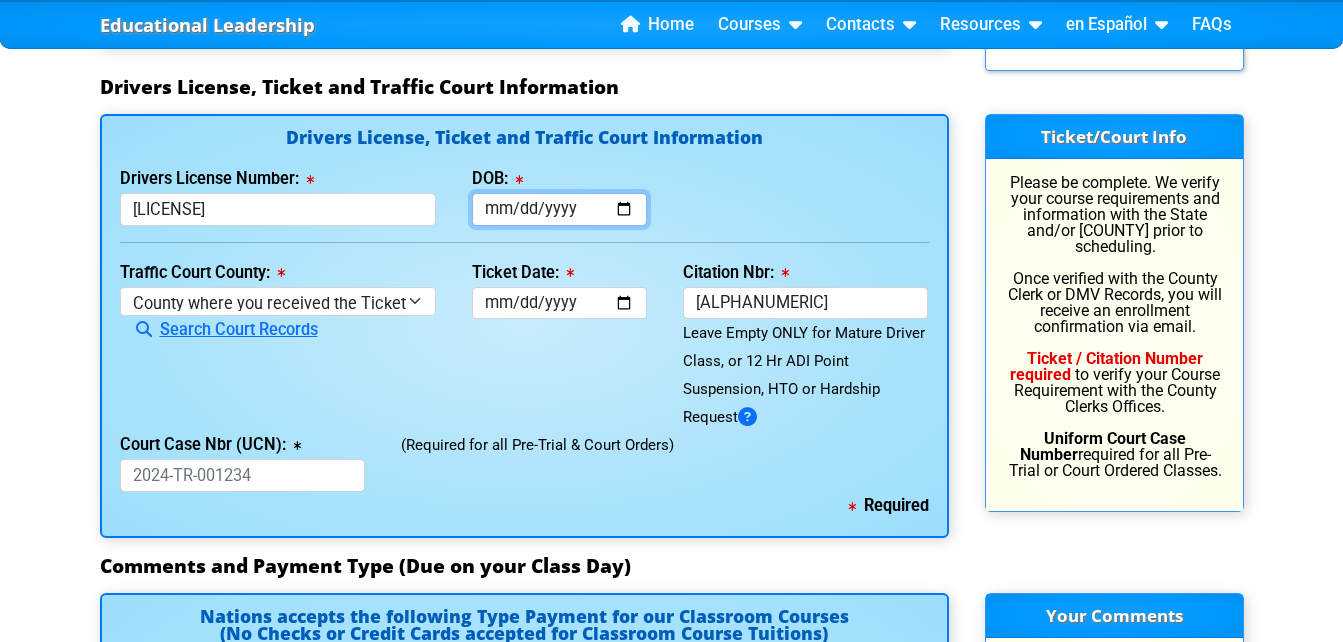 type on "[DATE]" 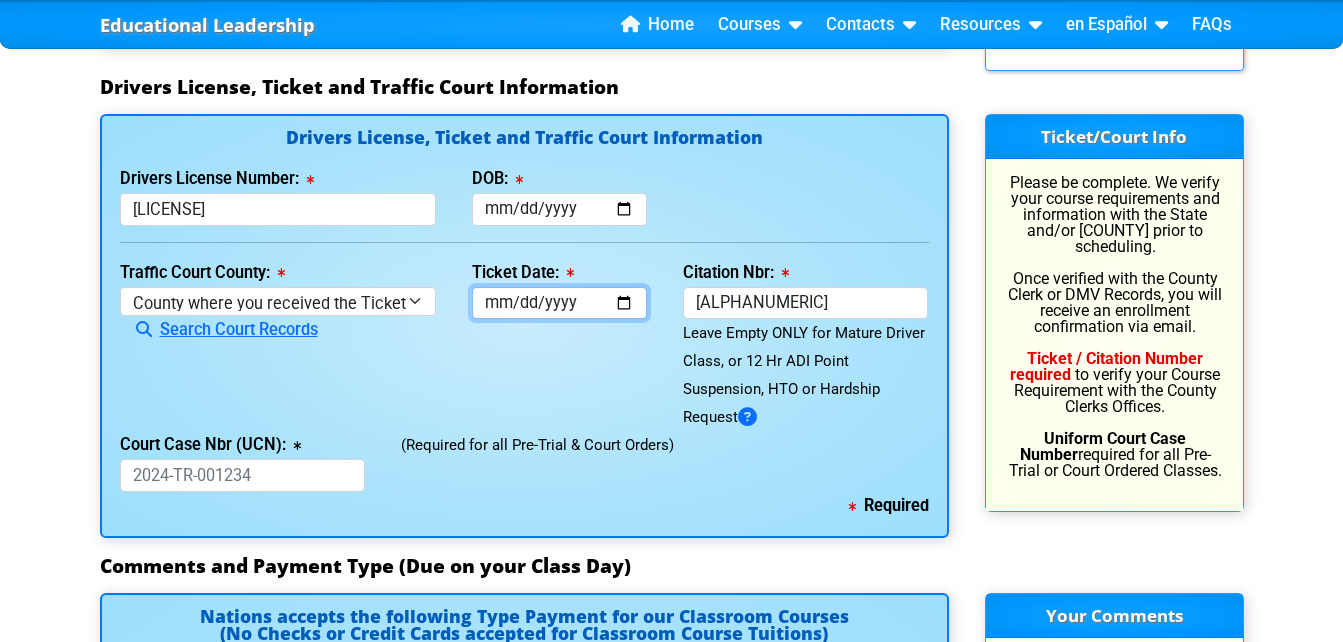 type on "[DATE]" 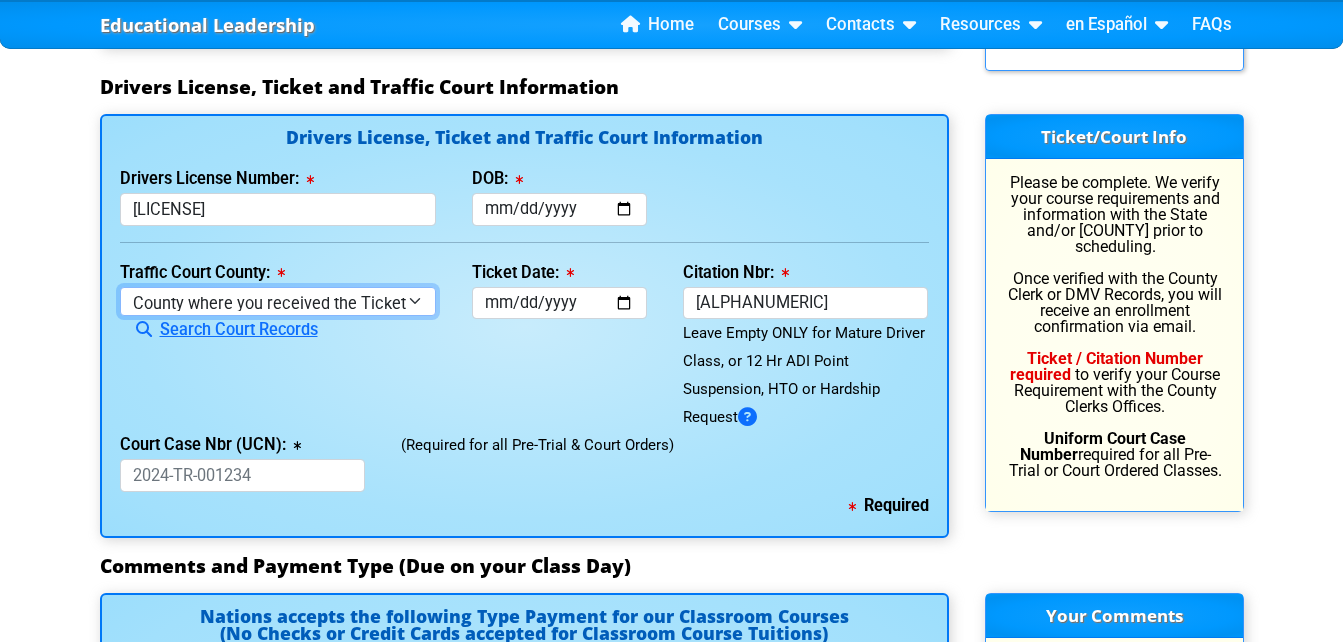 click on "County where you received the Ticket Out of State Out of State - Georgia Out of State - North Carolina Out of State - Virginia Alachua County Baker County Bay County Bradford County Brevard County Broward County Calhoun County Charlotte County Citrus County Clay County Collier County Columbia County Dade County Desoto County Dixie County Duval County Escambia County Flagler County Franklin County Gadsden County Gilchrist County Glades County Gulf County Hamilton County Hardee County Hendry County Hernando County Highlands County Hillsborough County Holmes County Indian County Jackson County Jefferson County Lafayette County Lake County Lee County Leon County Levy County Liberty County Madison County Manatee County Marion County Martin County Monroe County Nassau County Not Set County Okaloosa County Okeechobee County Orange County Osceola County Palm Beach County Pasco County" at bounding box center [278, 301] 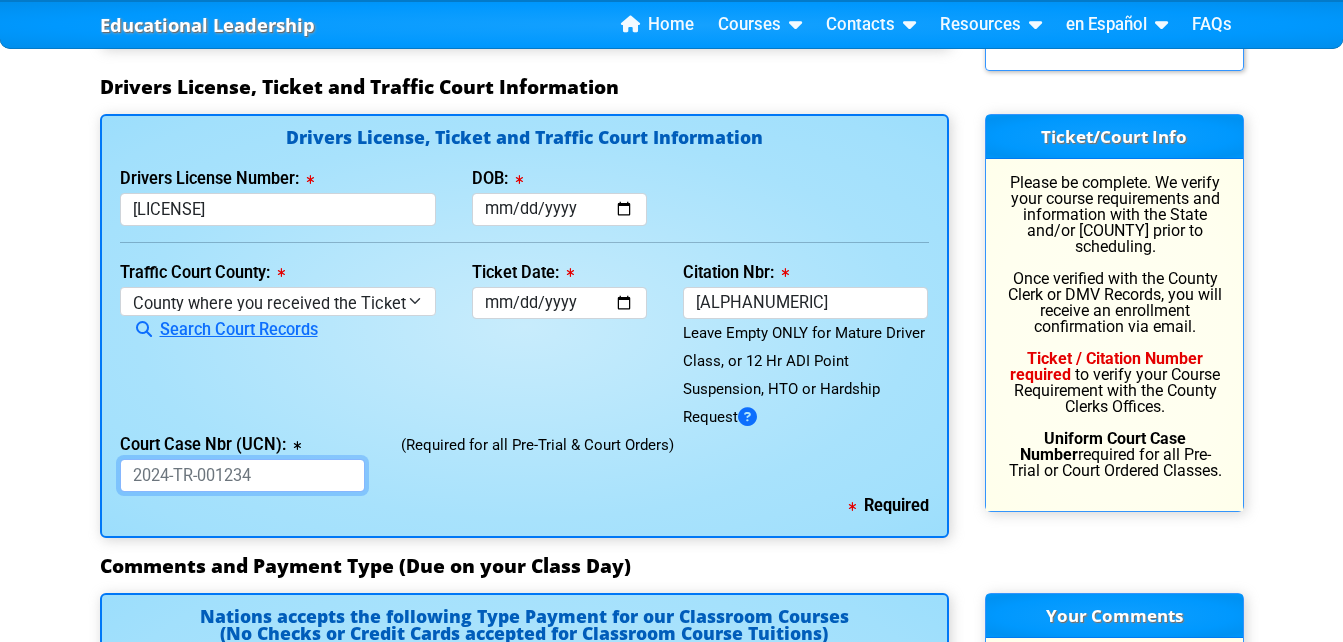 click on "Court Case Nbr (UCN):" at bounding box center (243, 475) 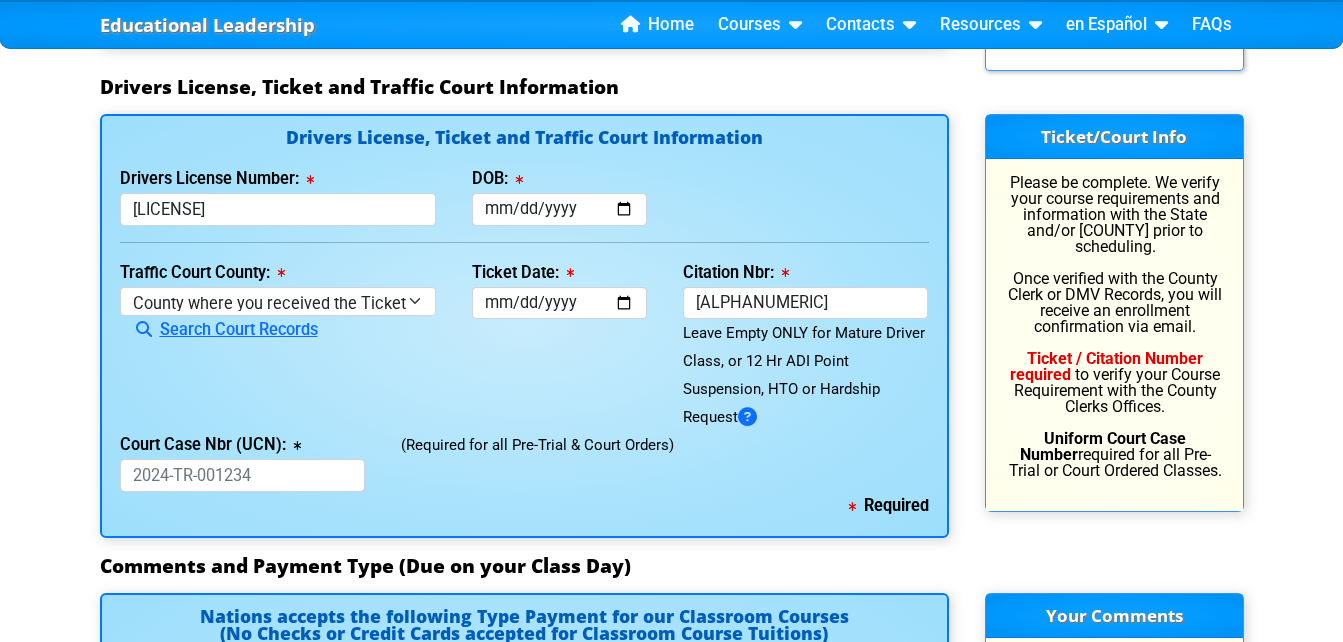 drag, startPoint x: 203, startPoint y: 470, endPoint x: 500, endPoint y: 524, distance: 301.86917 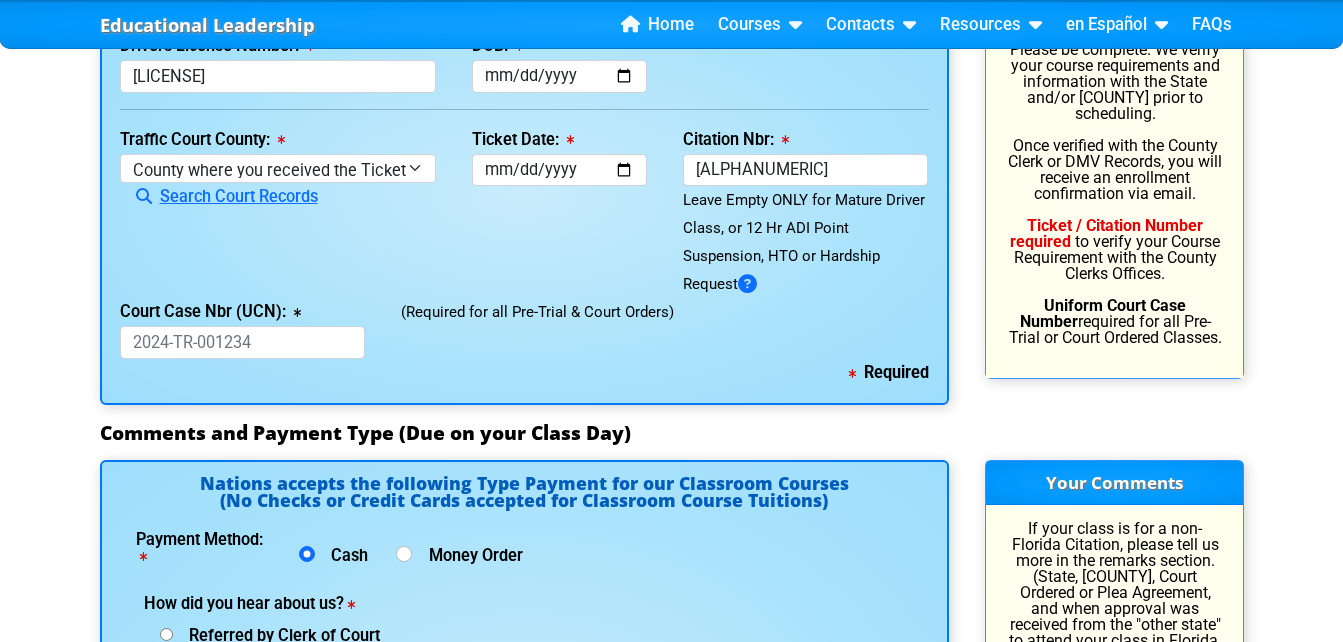 scroll, scrollTop: 2681, scrollLeft: 0, axis: vertical 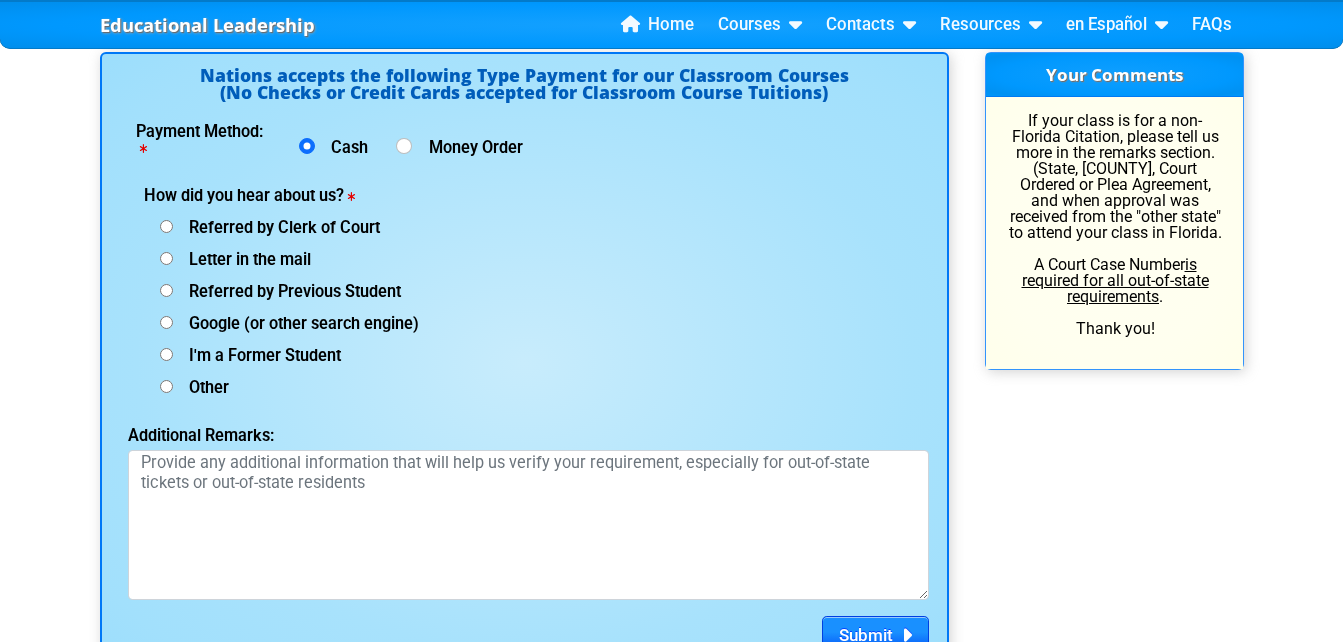 click on "Referred by Clerk of Court" at bounding box center [166, 226] 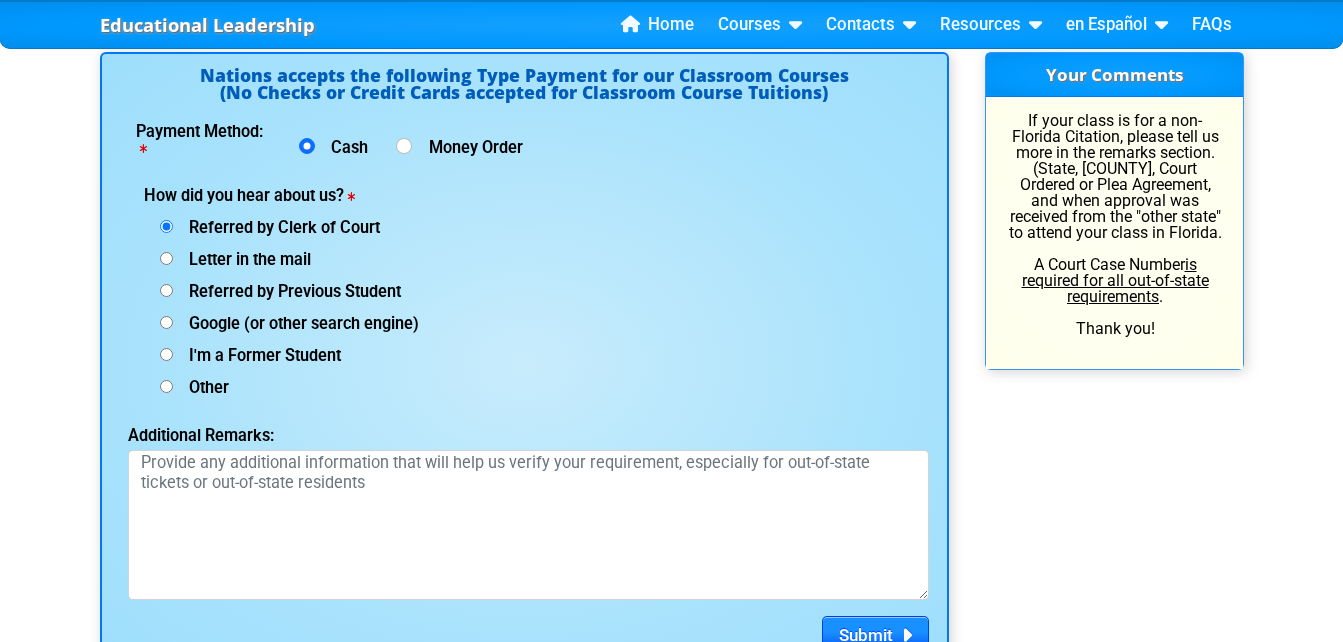click on "Google (or other search engine)" at bounding box center [166, 226] 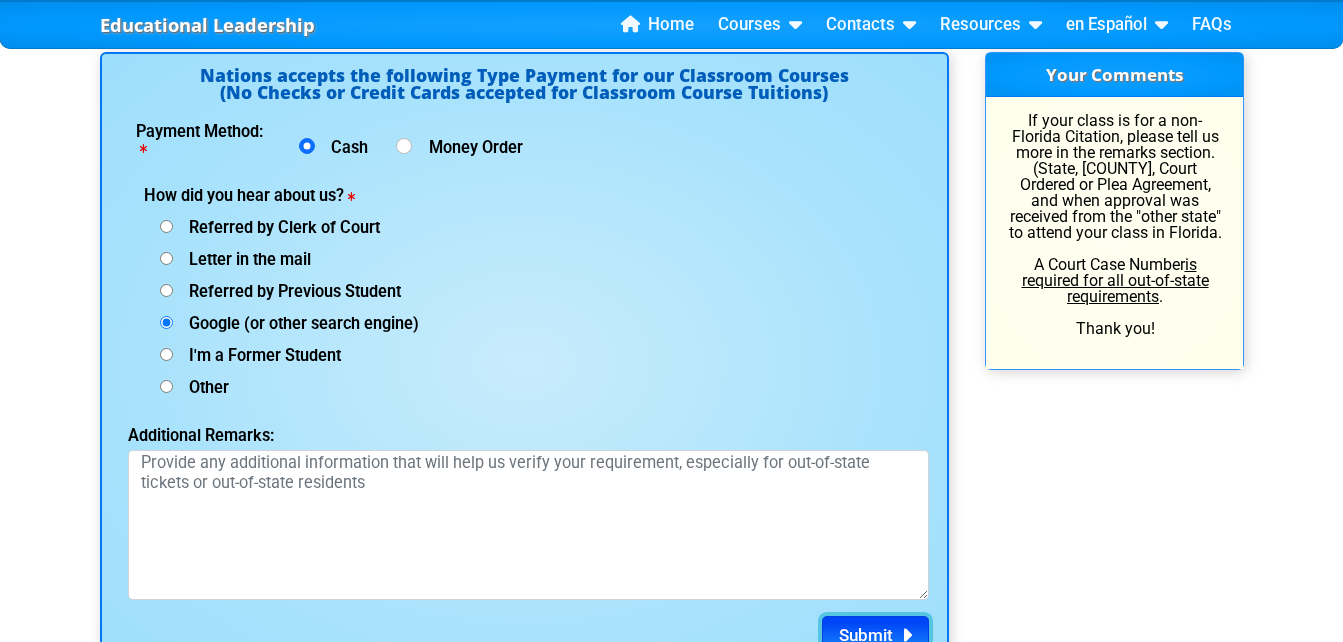 click on "Submit" at bounding box center (866, 635) 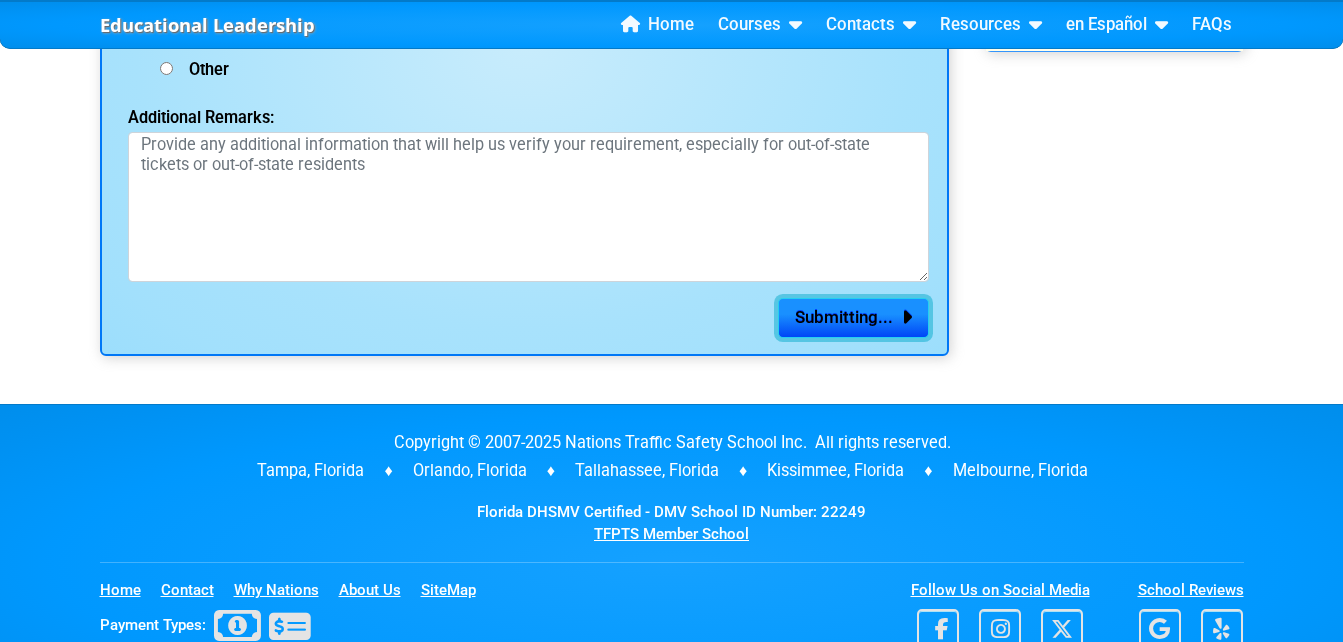 scroll, scrollTop: 2993, scrollLeft: 0, axis: vertical 